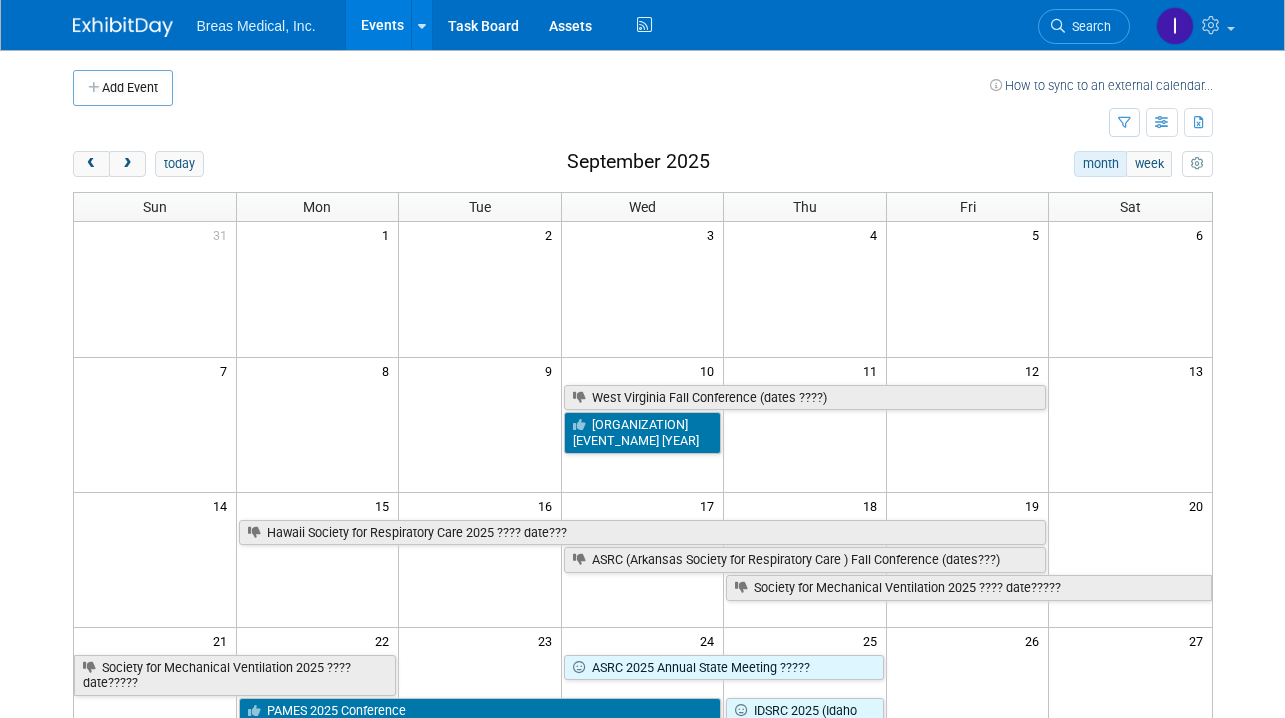 scroll, scrollTop: 200, scrollLeft: 0, axis: vertical 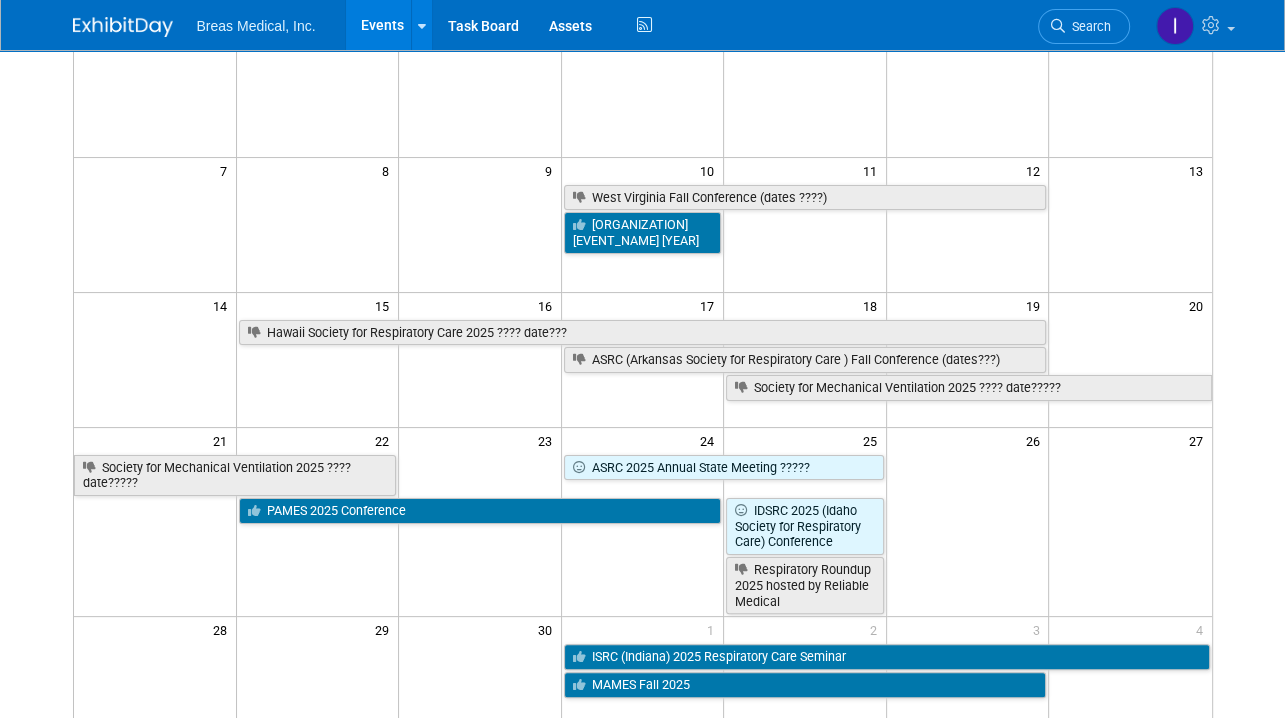 click on "Breas Medical, Inc.
Events
Add Event
Bulk Upload Events
Shareable Event Boards
Recently Viewed Events:
ASRC (Arkansas Society for Respiratory Care ) Fall Conference (dates???)
Sep 17, 2025  to  Sep 19, 2025
AARC 2025
Phoenix, AZ
Dec 6, 2025  to  Dec 8, 2025
Rotech Training Lexington, KY
Lexington, KY
Aug 19, 2025  to  Aug 19, 2025
Task Board
Assets
Activity Feed
My Account
My Profile & Preferences
Sync to External Calendar...
Team Workspace
Users and Permissions
Workspace Settings
Metrics & Analytics
Upgrade
Budgeting, ROI & ROO
Annual Budgets (all events)
Refer & Earn
Contact us
Sign out
Search" at bounding box center [642, 159] 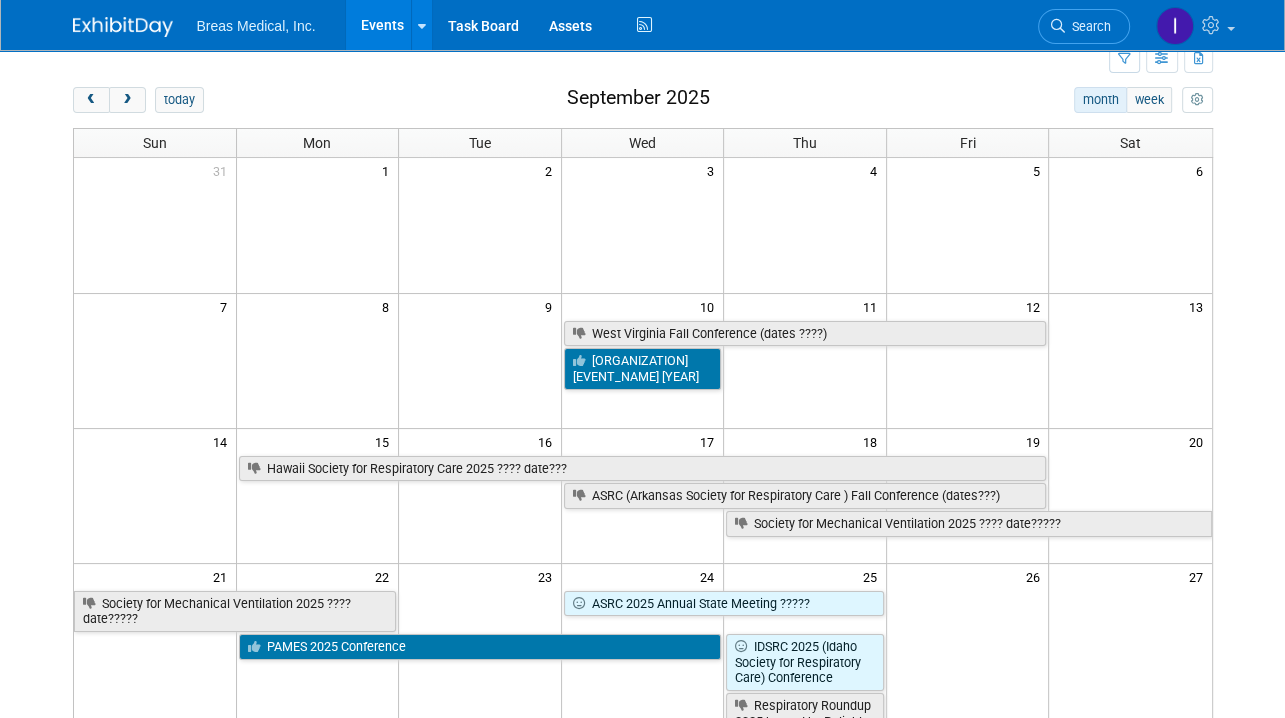 scroll, scrollTop: 0, scrollLeft: 0, axis: both 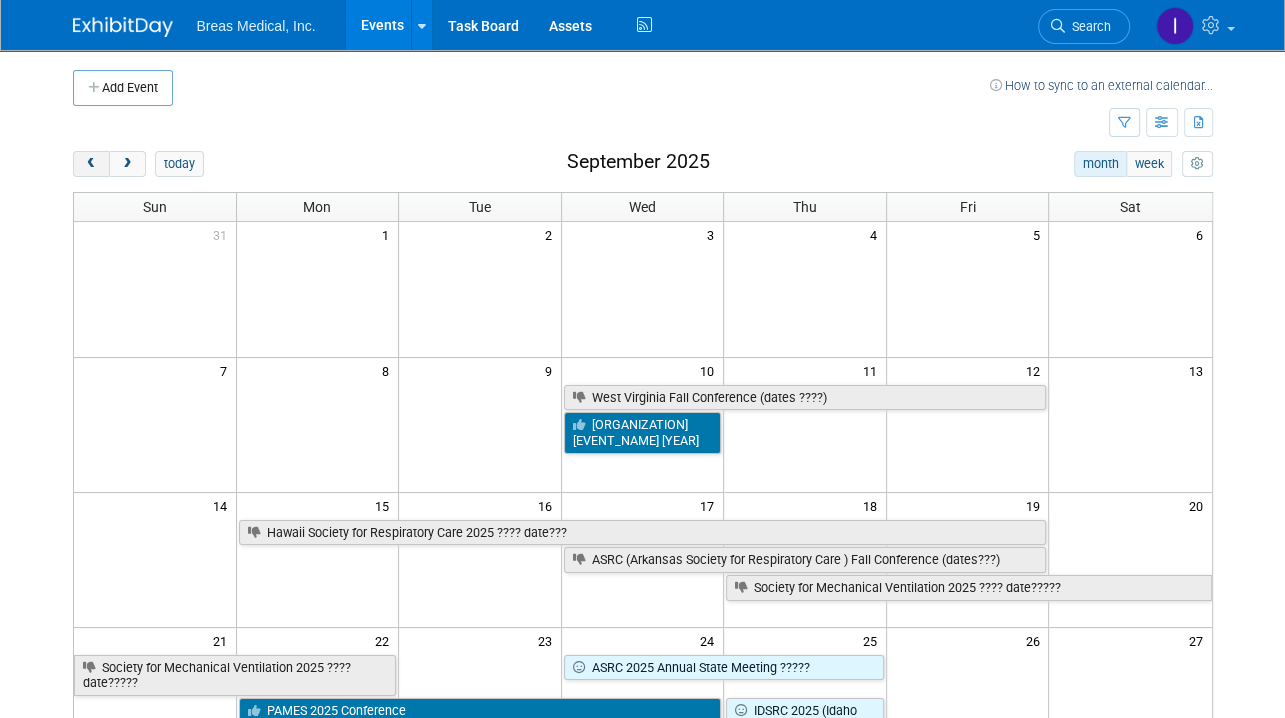 click at bounding box center [91, 164] 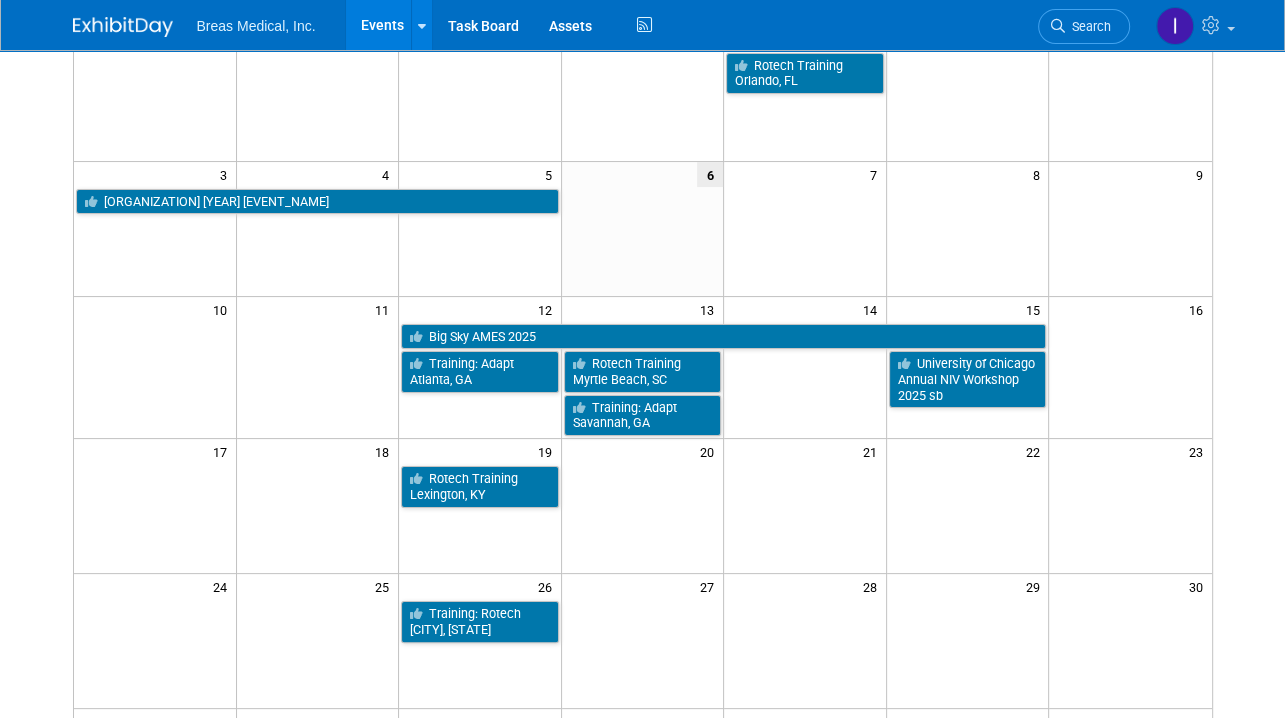 scroll, scrollTop: 200, scrollLeft: 0, axis: vertical 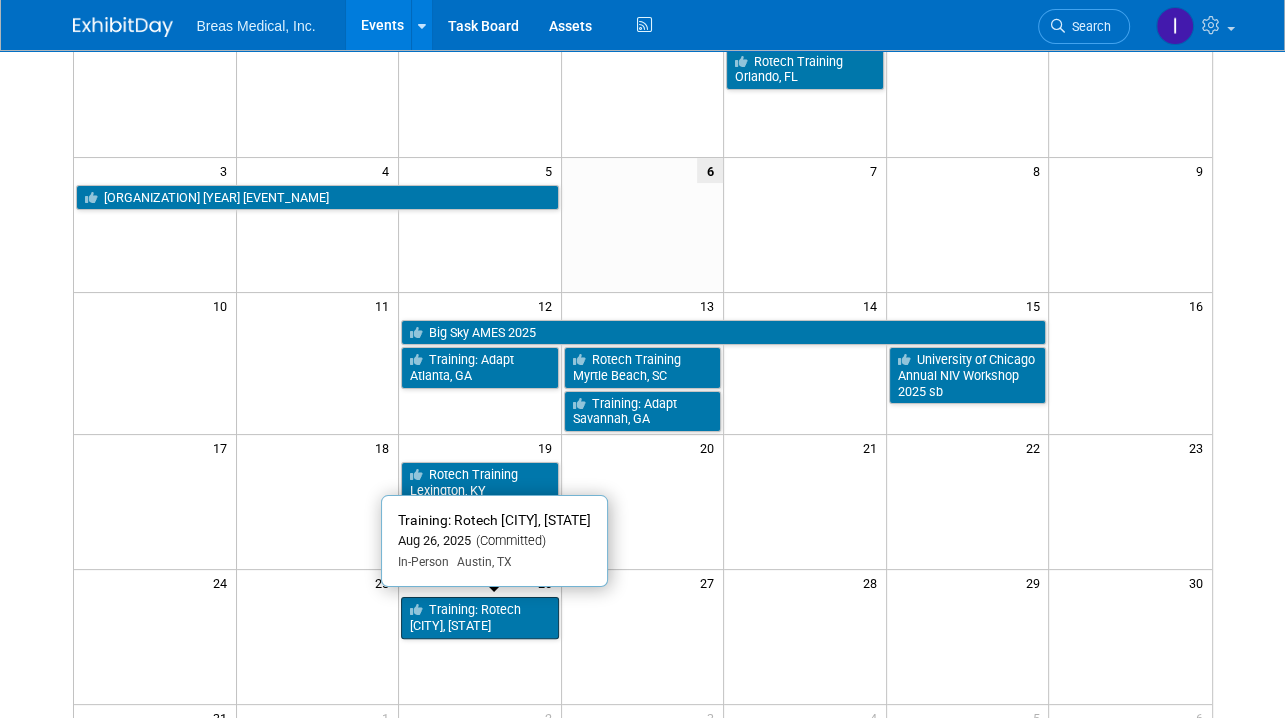 click on "Training: [COMPANY] [CITY], [STATE]" at bounding box center [480, 617] 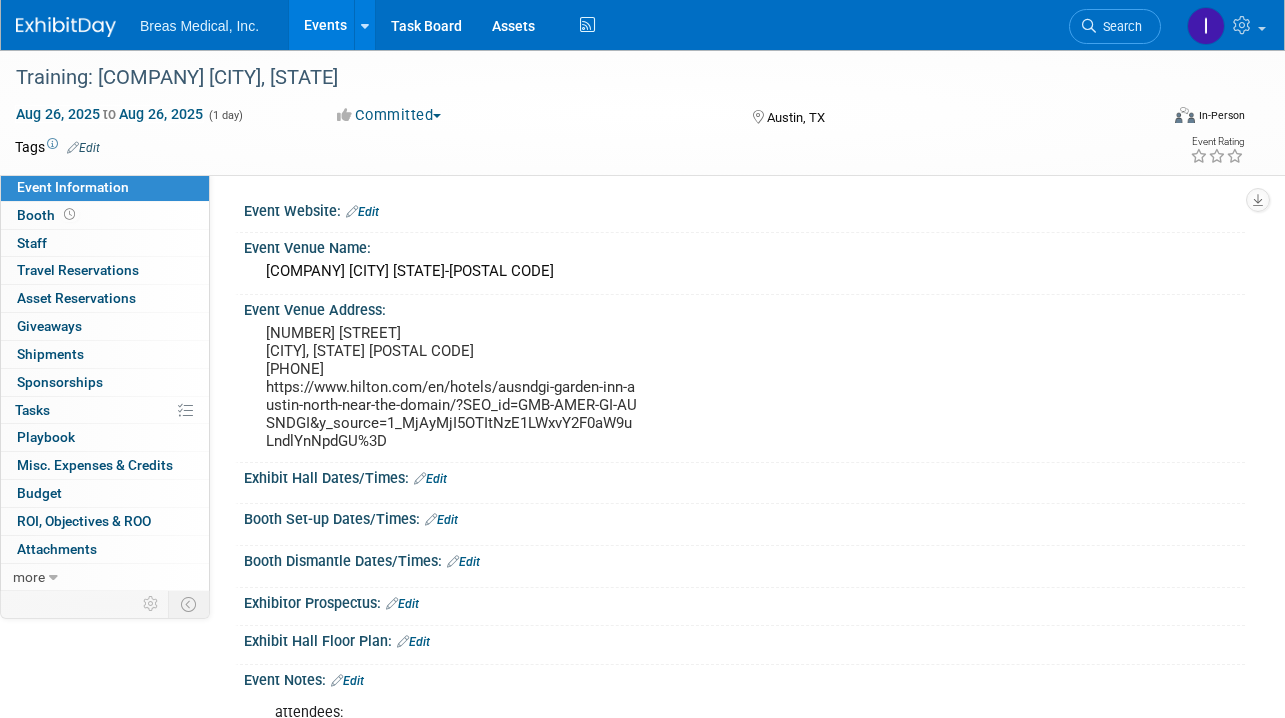scroll, scrollTop: 0, scrollLeft: 0, axis: both 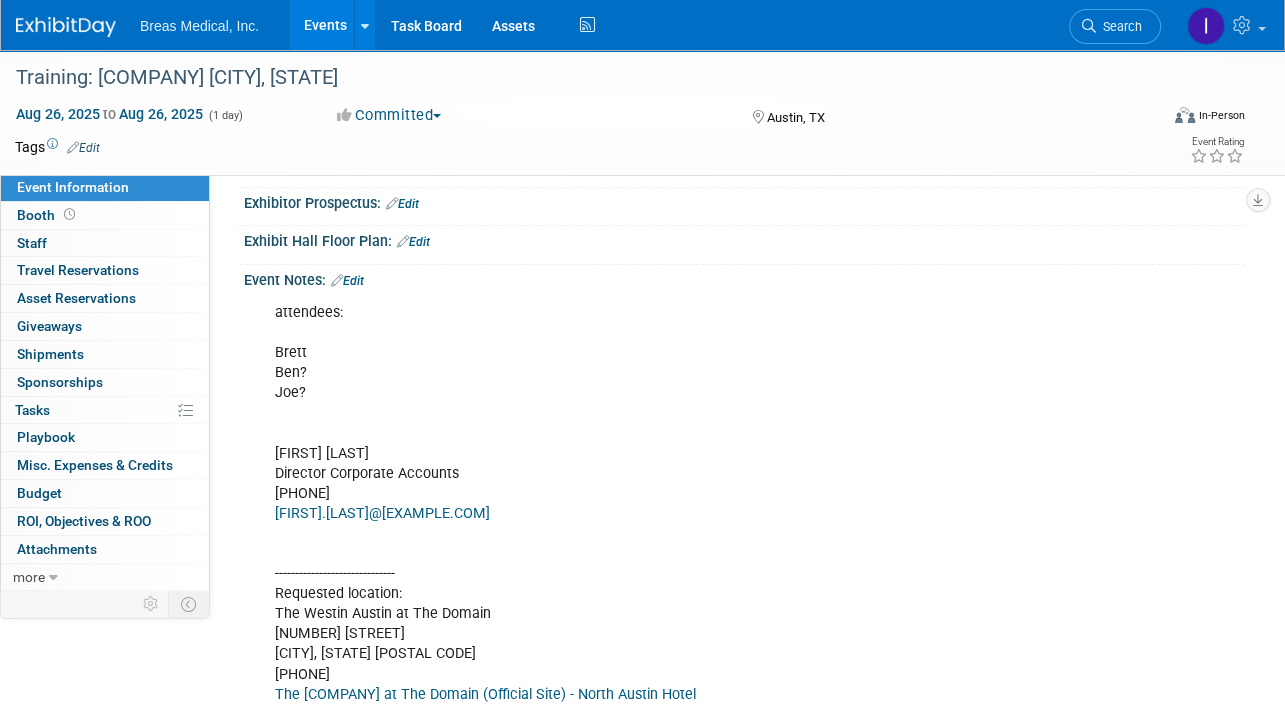 click on "Edit" at bounding box center (347, 281) 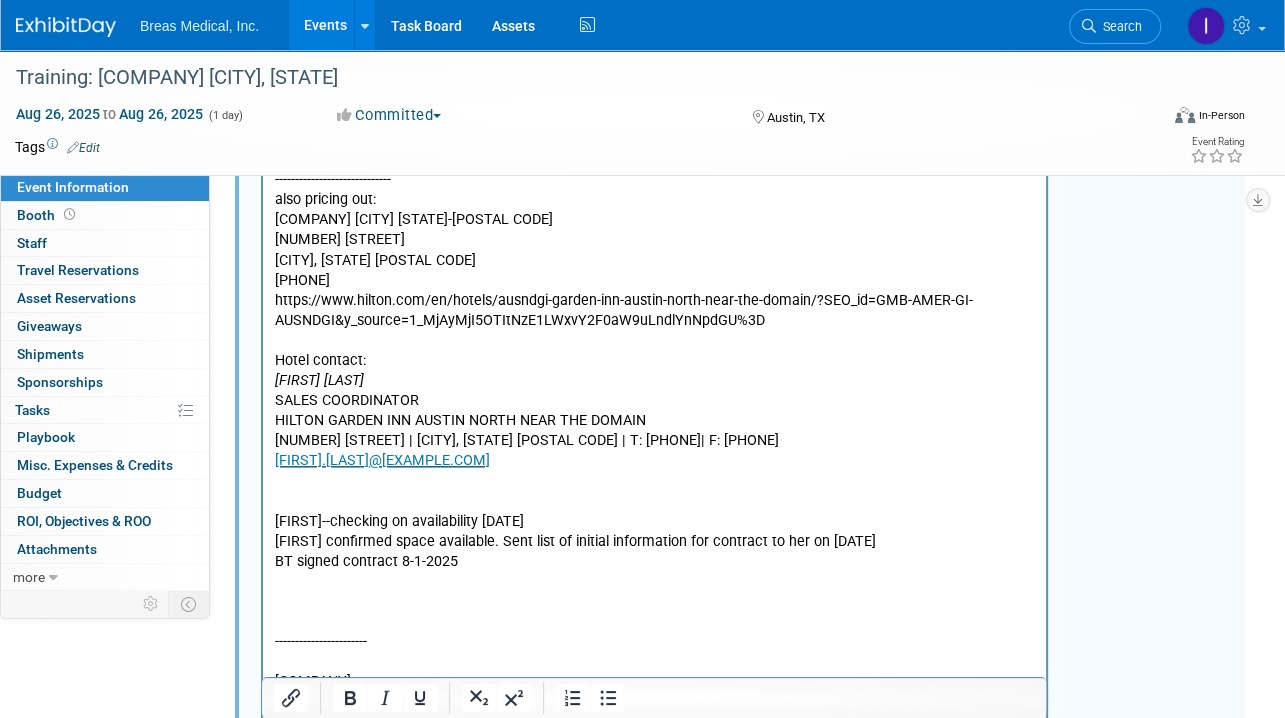 scroll, scrollTop: 1400, scrollLeft: 0, axis: vertical 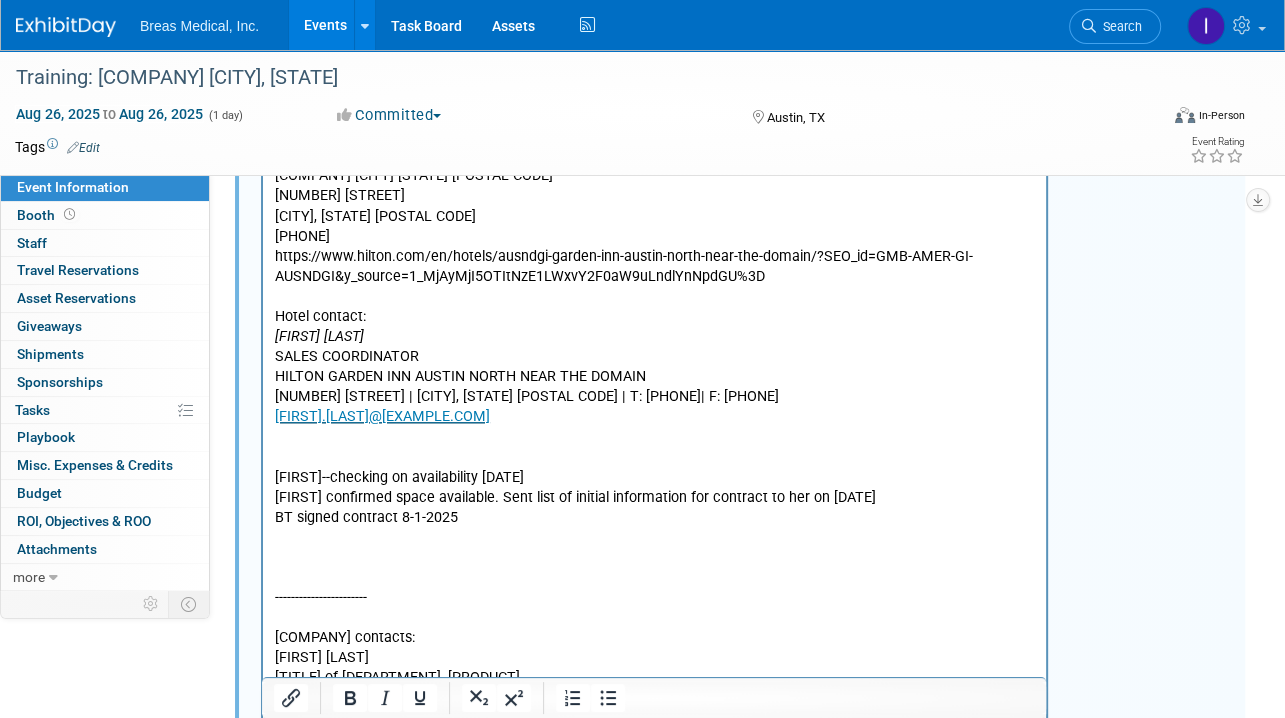 click on "attendees: [FIRST] [LAST]? [FIRST]? [FIRST] [LAST] [TITLE] [DEPARTMENT] [PHONE] [FIRST].[LAST]@[EXAMPLE.COM] ------------------------------ Requested location: The Westin Austin at The Domain [NUMBER] [STREET] [CITY], [STATE] [PHONE] The Westin Austin at The Domain (Official Site) - North Austin Hotel Hotel contact: [FIRST] [LAST] [TITLE] The Westin Austin At the Domain [NUMBER] [STREET] [CITY], [STATE] [DOMAIN] T [PHONE] E [FIRST].[LAST]@[EXAMPLE.COM] left message and info for [FIRST] and she'll connect back with me [DATE] have space available as of [DATE] Negotiated Meeting Room Rental: $ [NUMBER] exclusive of taxes and fees Food & Beverage Minimum : $ [NUMBER] exclusive of taxes and fees Total Estimate Catering /A/V Menus : https://mi.bookmarriott.com/e-menus/103133/view" at bounding box center [655, 36] 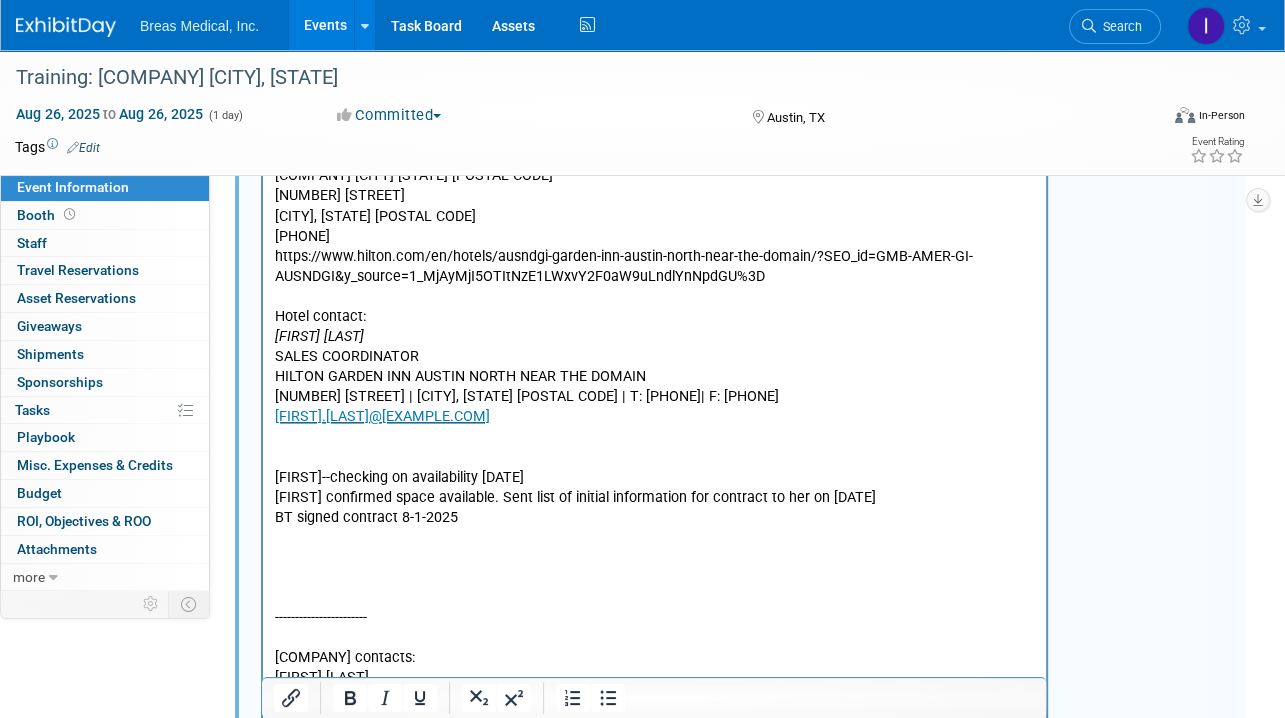 type 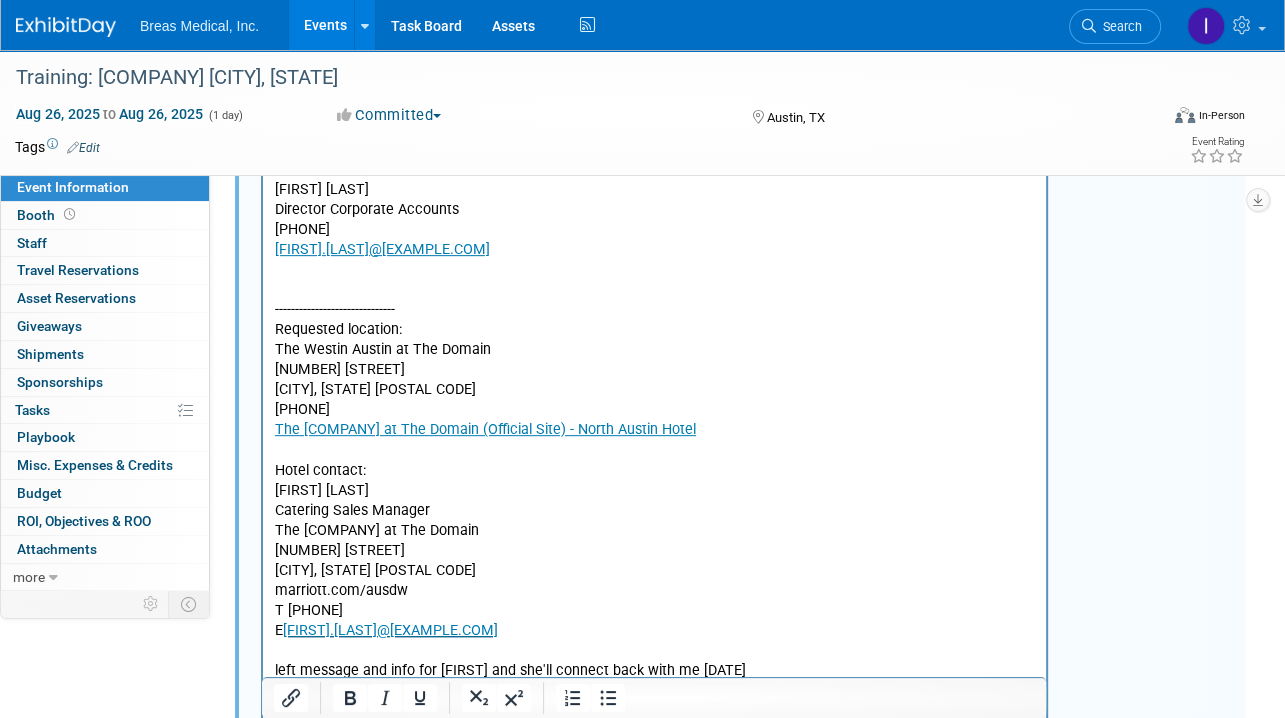 scroll, scrollTop: 400, scrollLeft: 0, axis: vertical 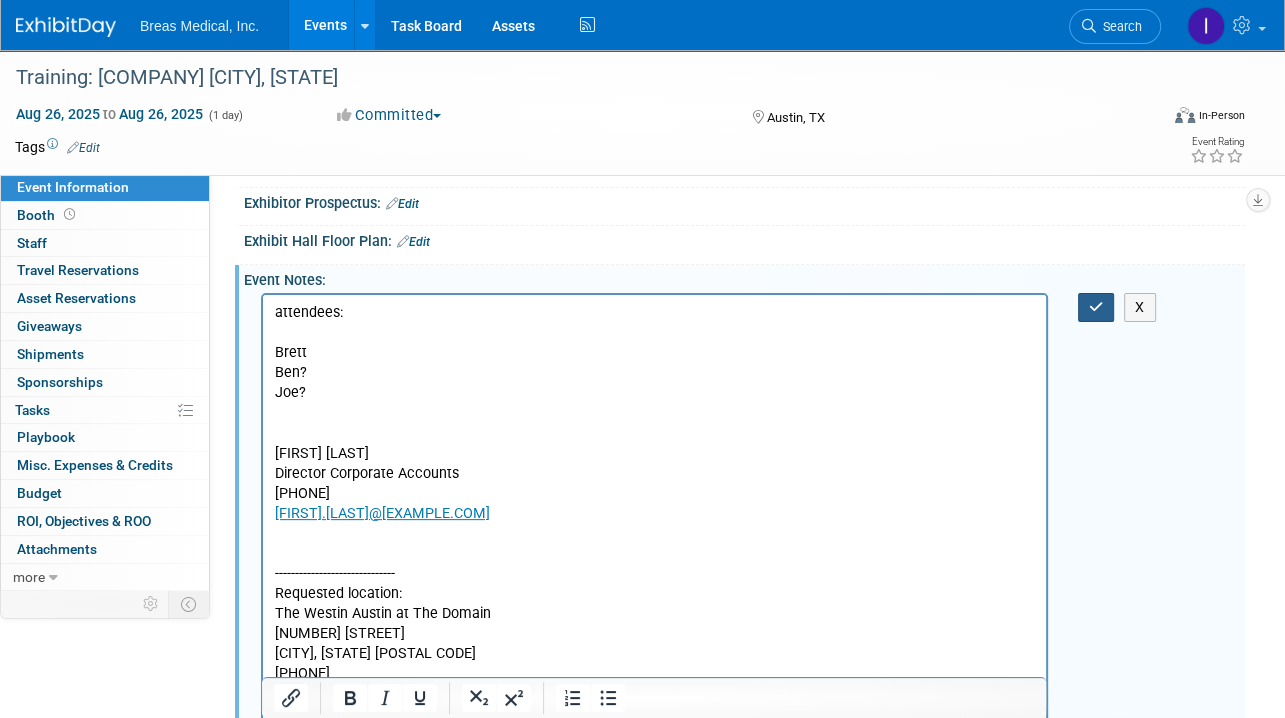 click at bounding box center (1096, 307) 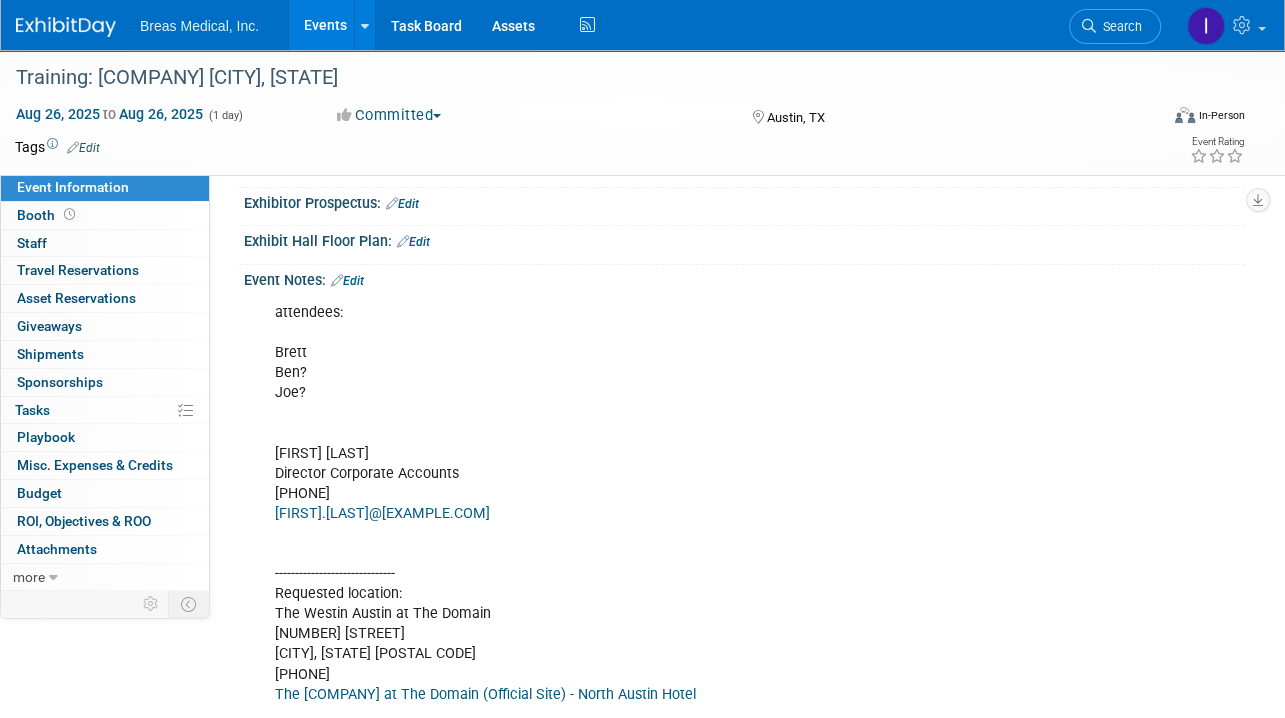 click on "Events" at bounding box center (325, 25) 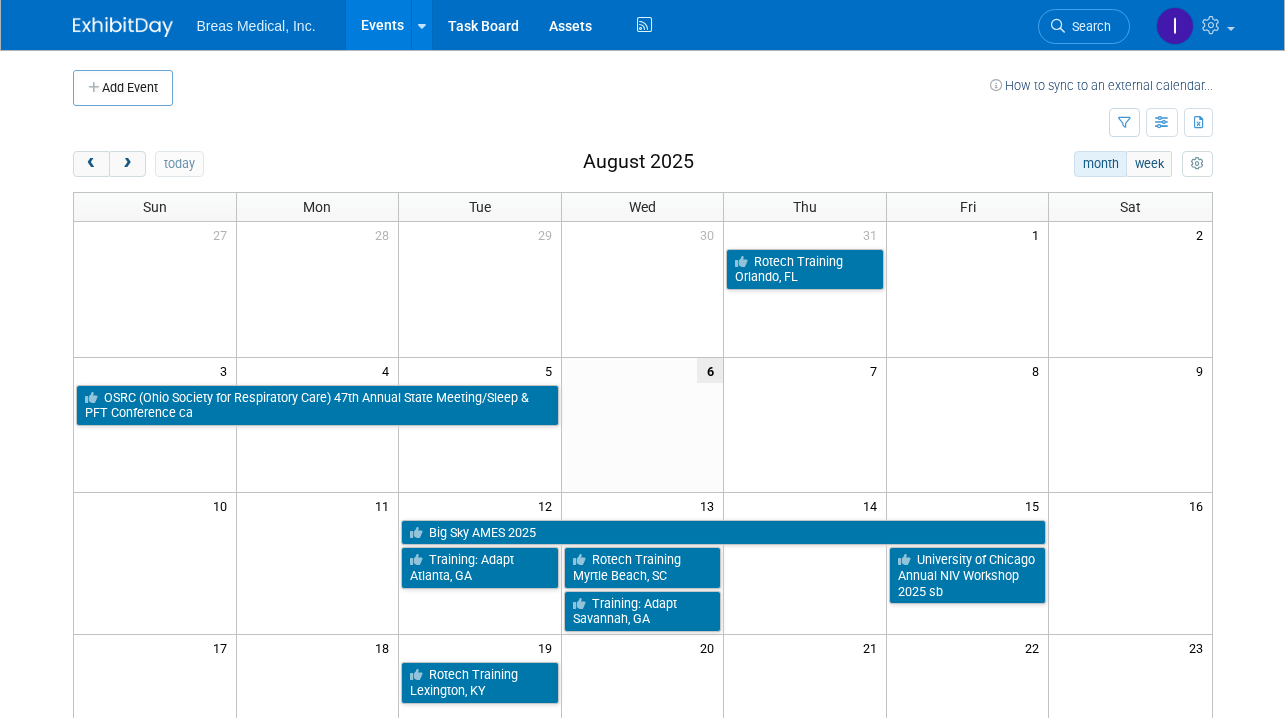 scroll, scrollTop: 0, scrollLeft: 0, axis: both 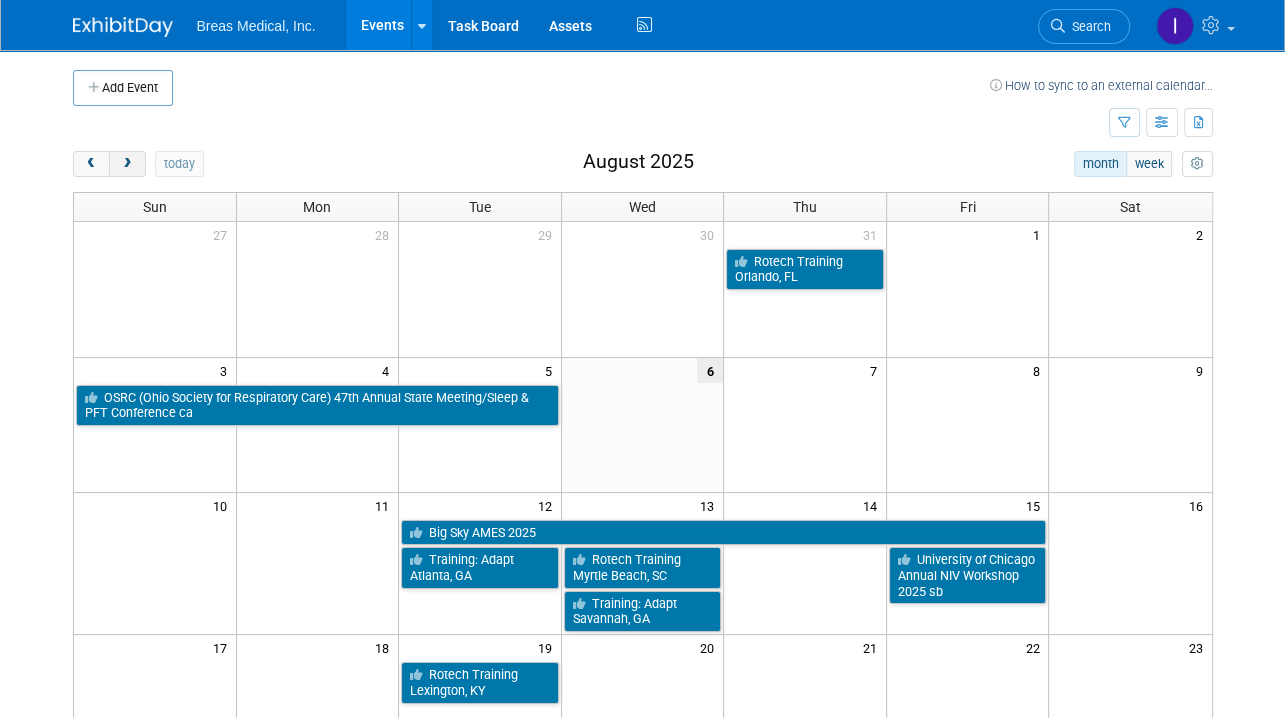click at bounding box center (127, 164) 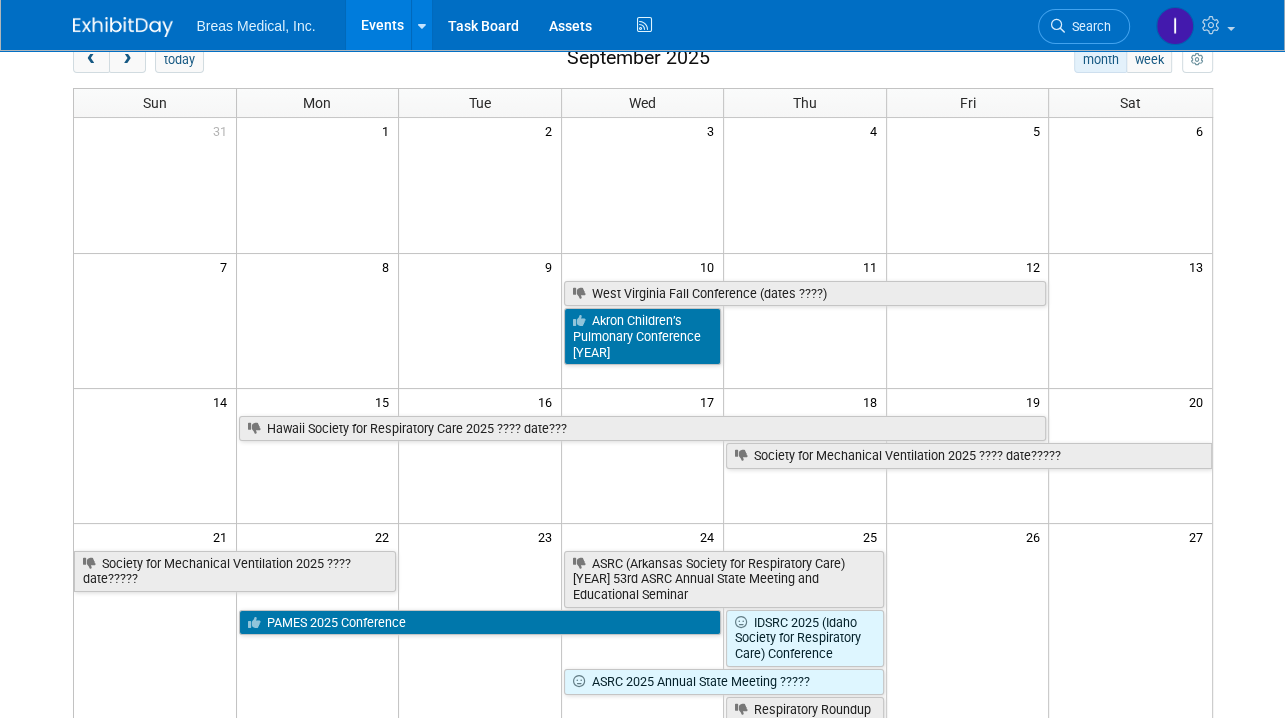 scroll, scrollTop: 100, scrollLeft: 0, axis: vertical 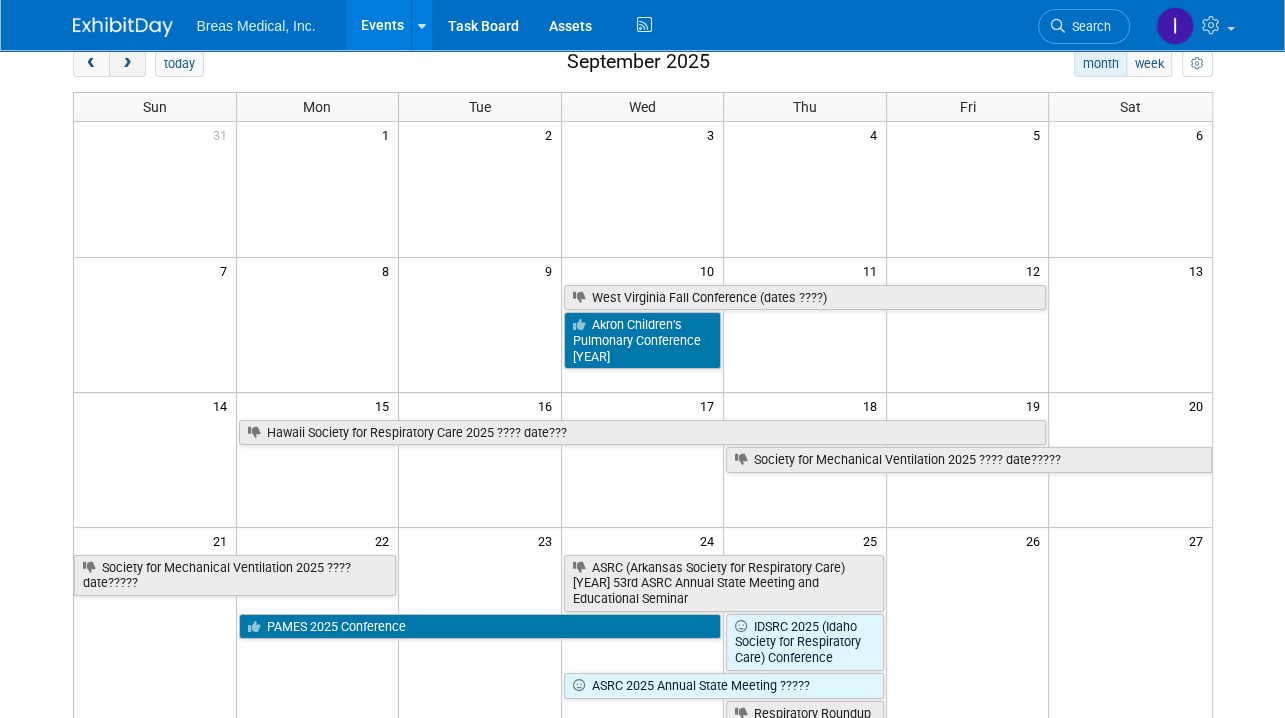 click at bounding box center (127, 64) 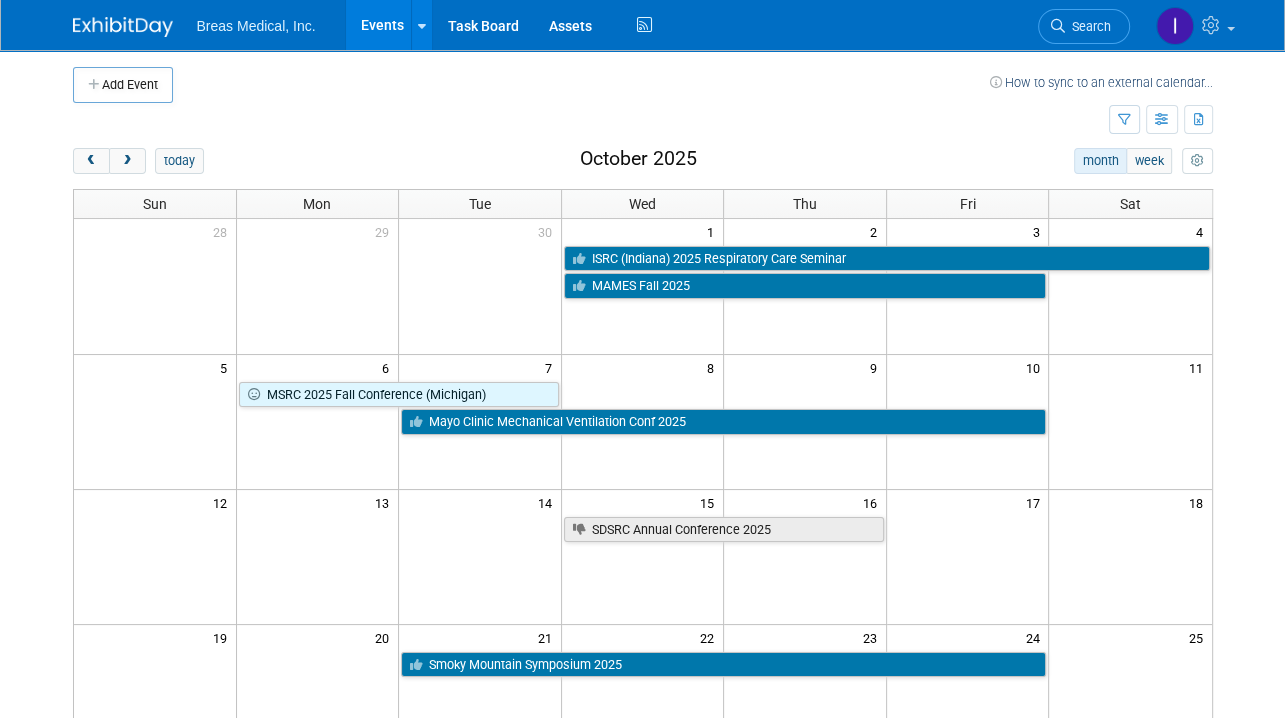 scroll, scrollTop: 0, scrollLeft: 0, axis: both 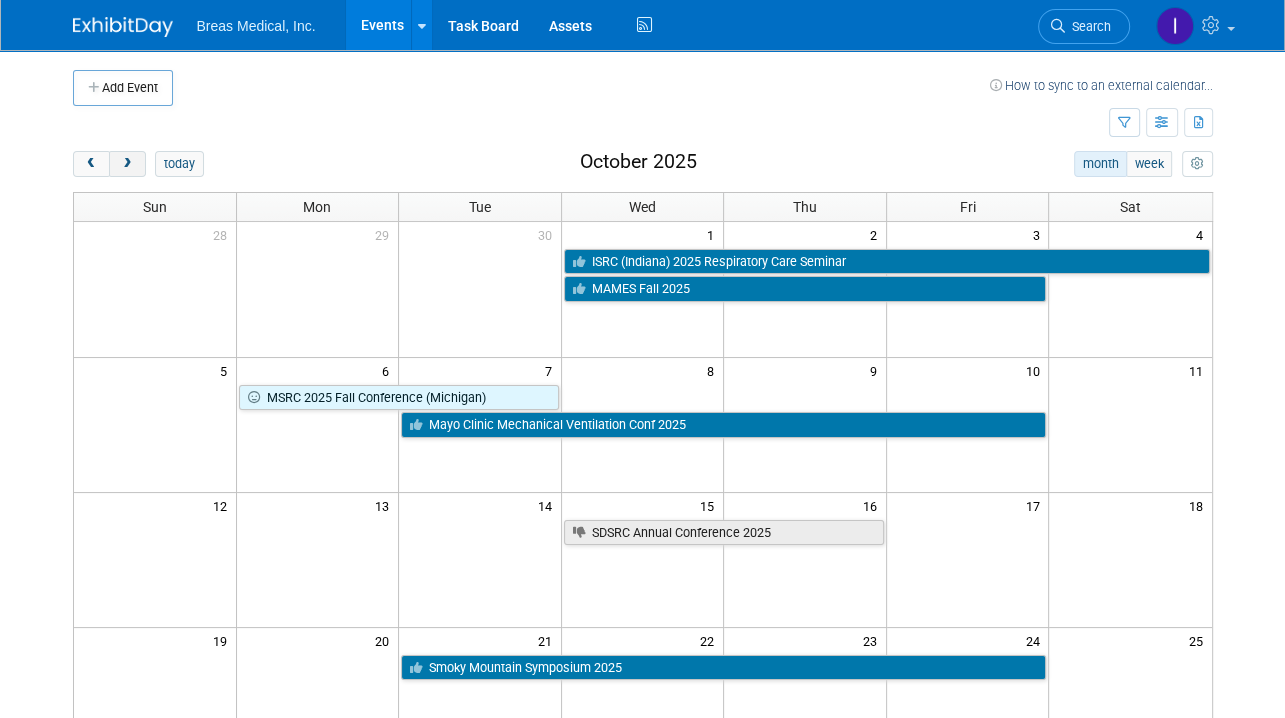 click at bounding box center [127, 164] 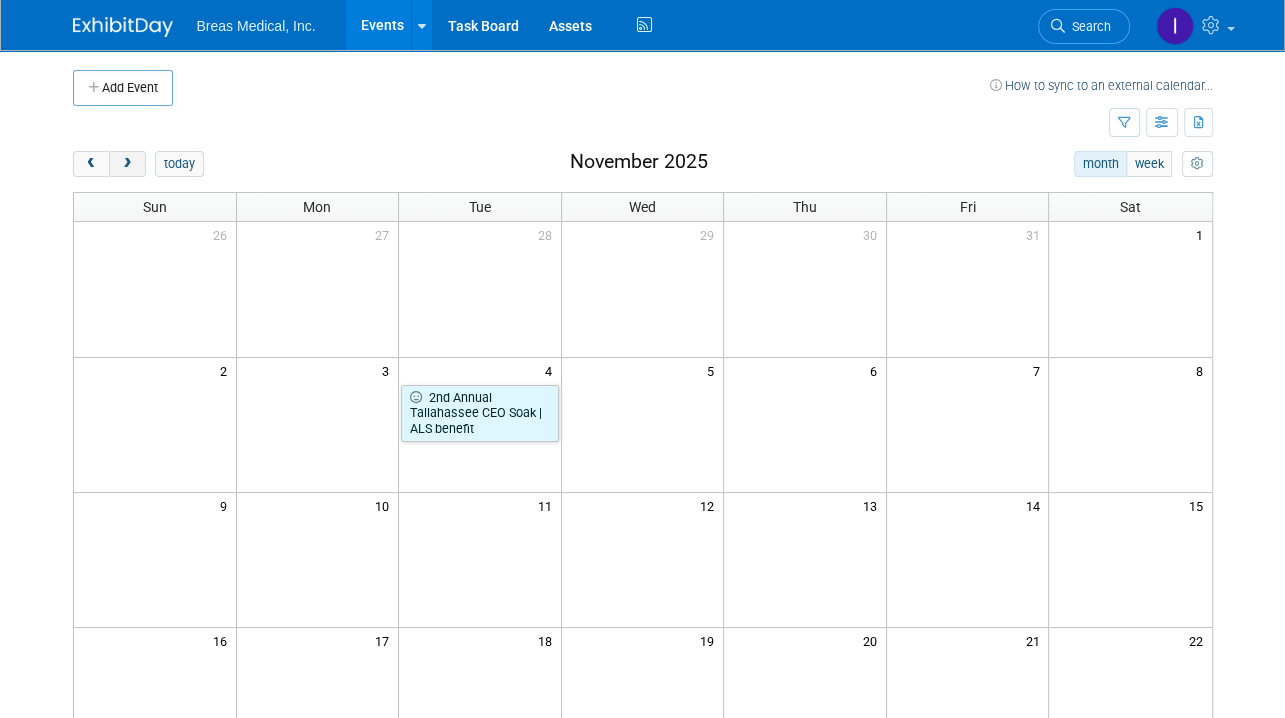 click at bounding box center (127, 164) 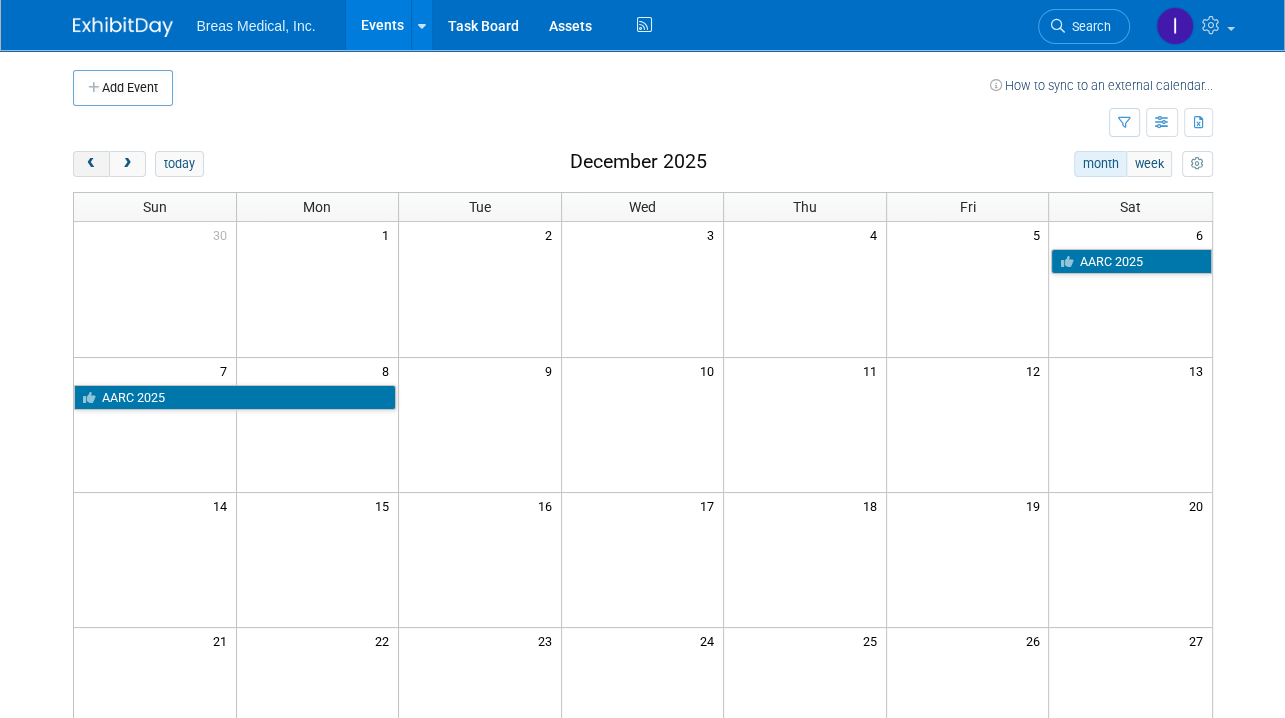click at bounding box center [91, 164] 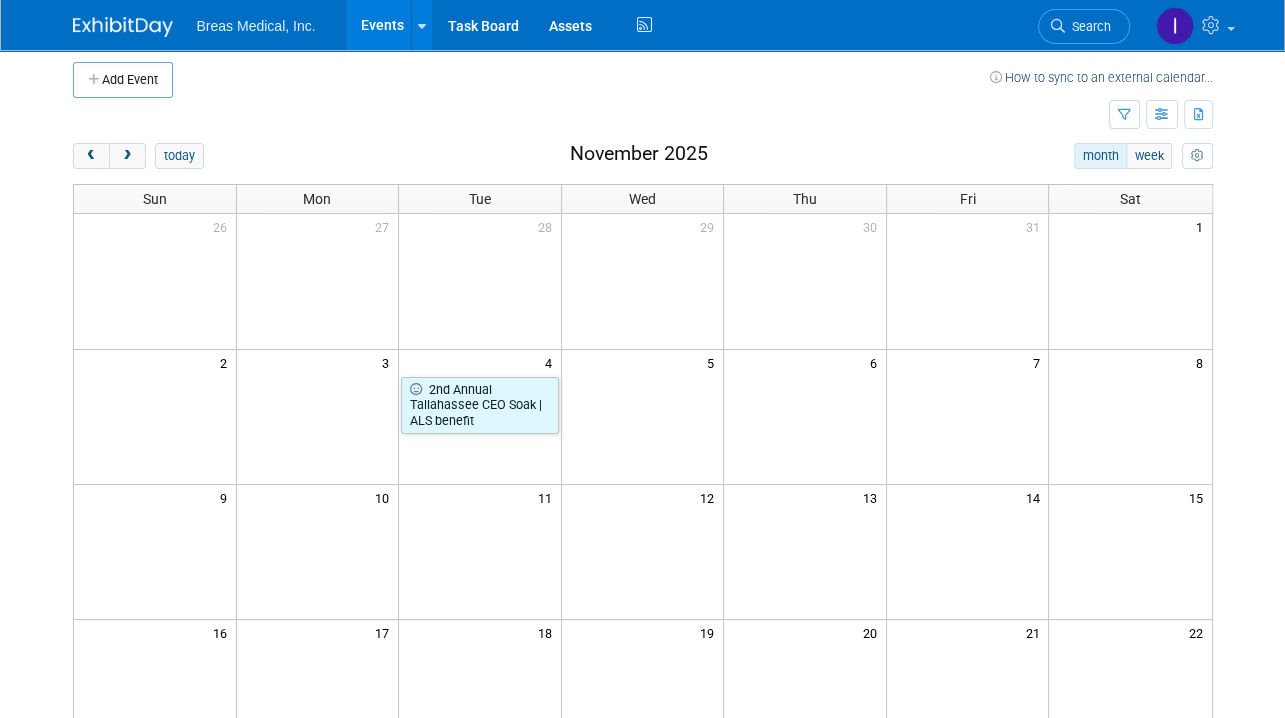 scroll, scrollTop: 0, scrollLeft: 0, axis: both 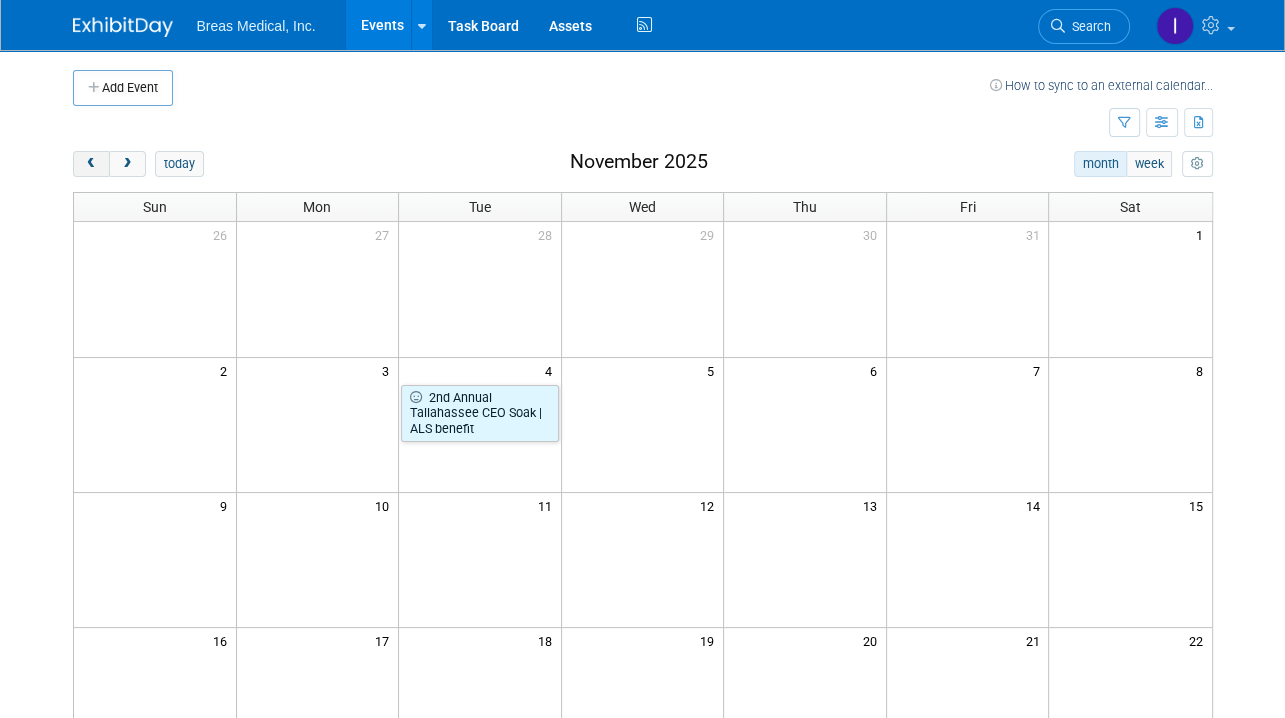 click at bounding box center (91, 164) 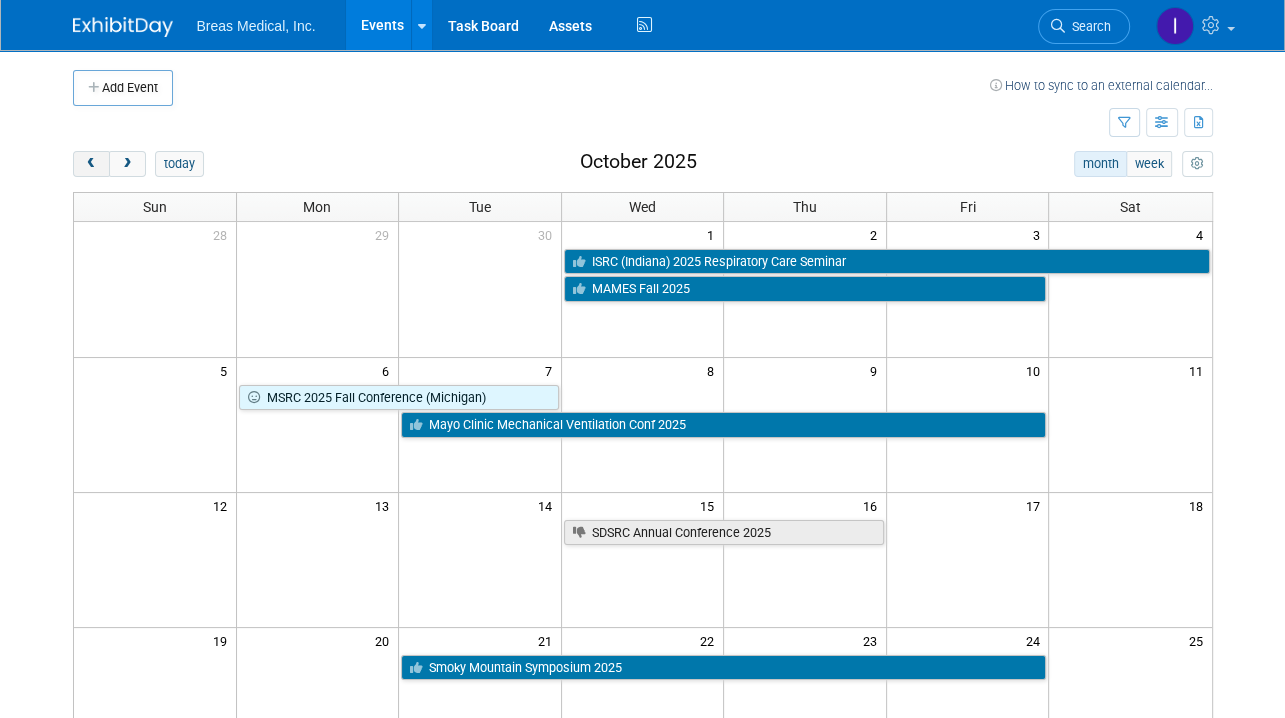 click at bounding box center [91, 164] 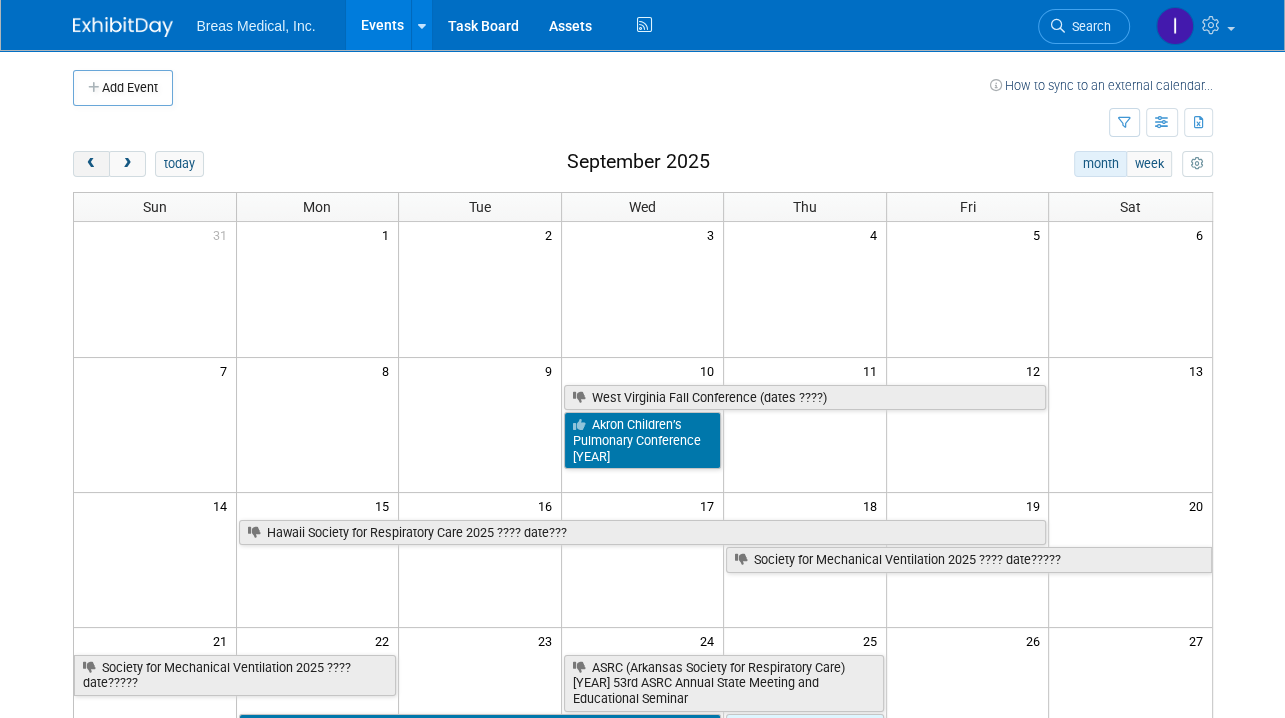 click at bounding box center [91, 164] 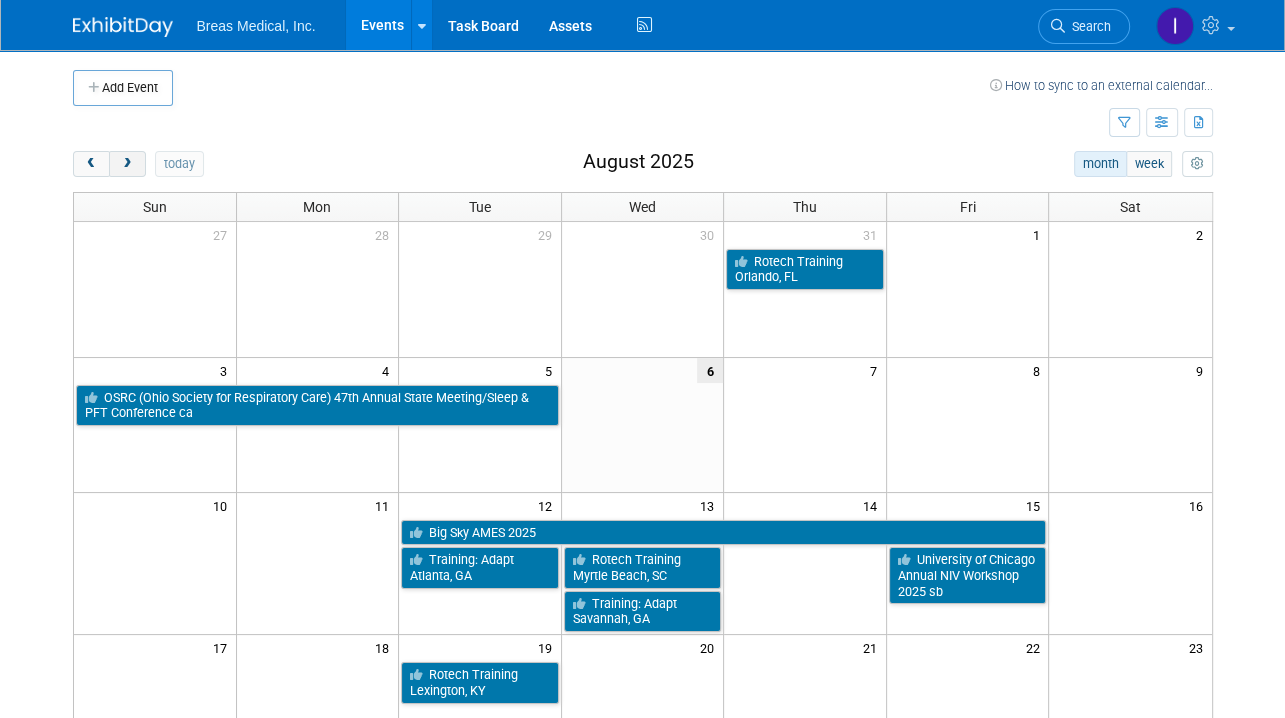 click at bounding box center [127, 164] 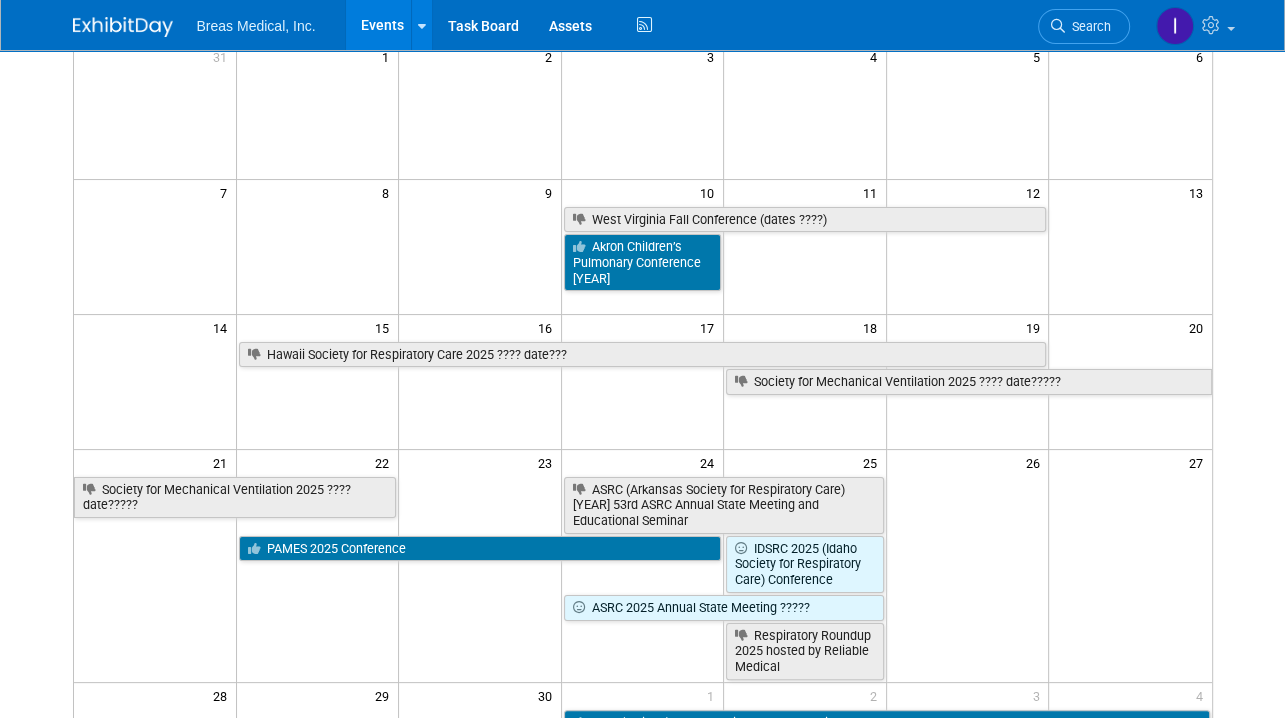 scroll, scrollTop: 200, scrollLeft: 0, axis: vertical 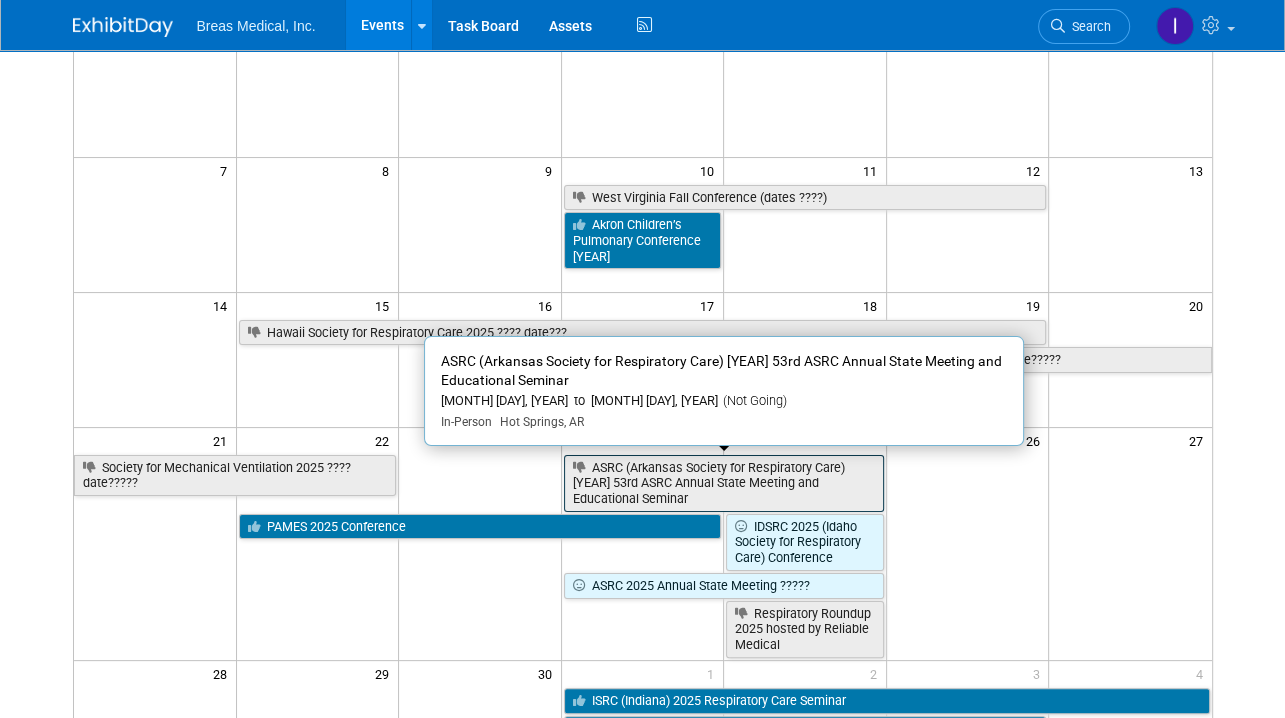 click on "ASRC (Arkansas Society for Respiratory Care) 2025 53rd ASRC Annual State Meeting and Educational Seminar" at bounding box center (724, 483) 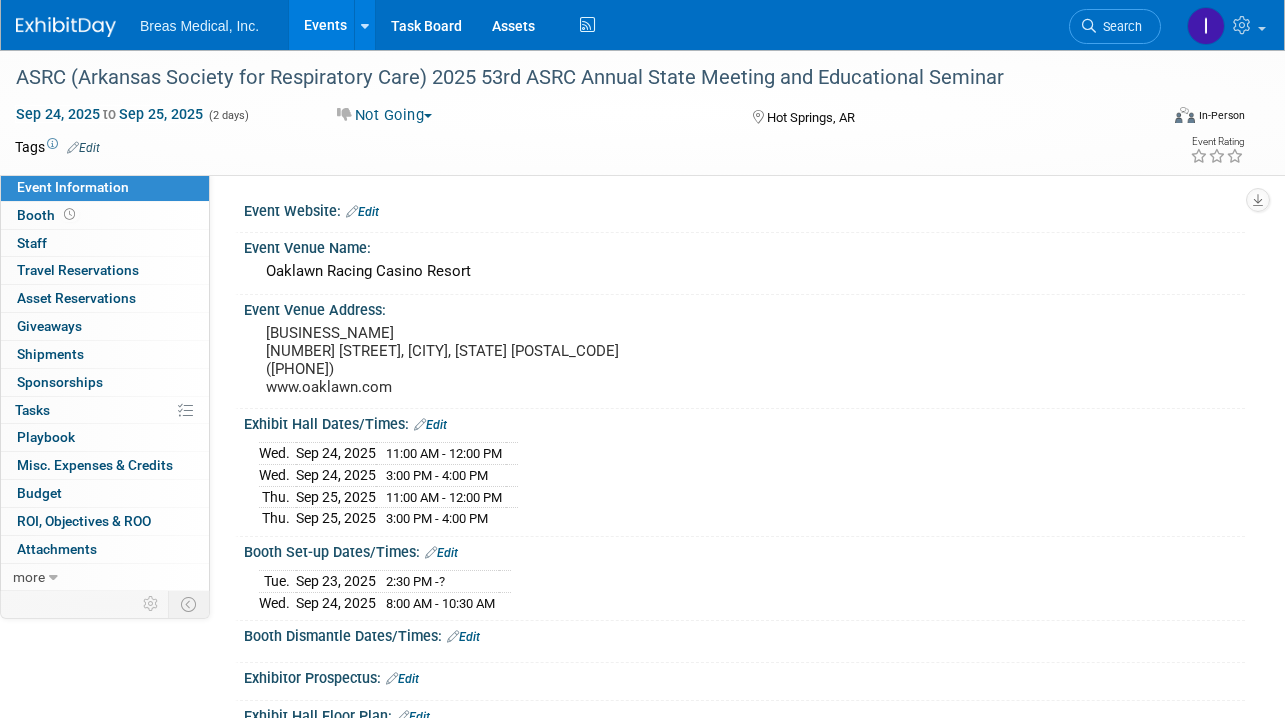 scroll, scrollTop: 0, scrollLeft: 0, axis: both 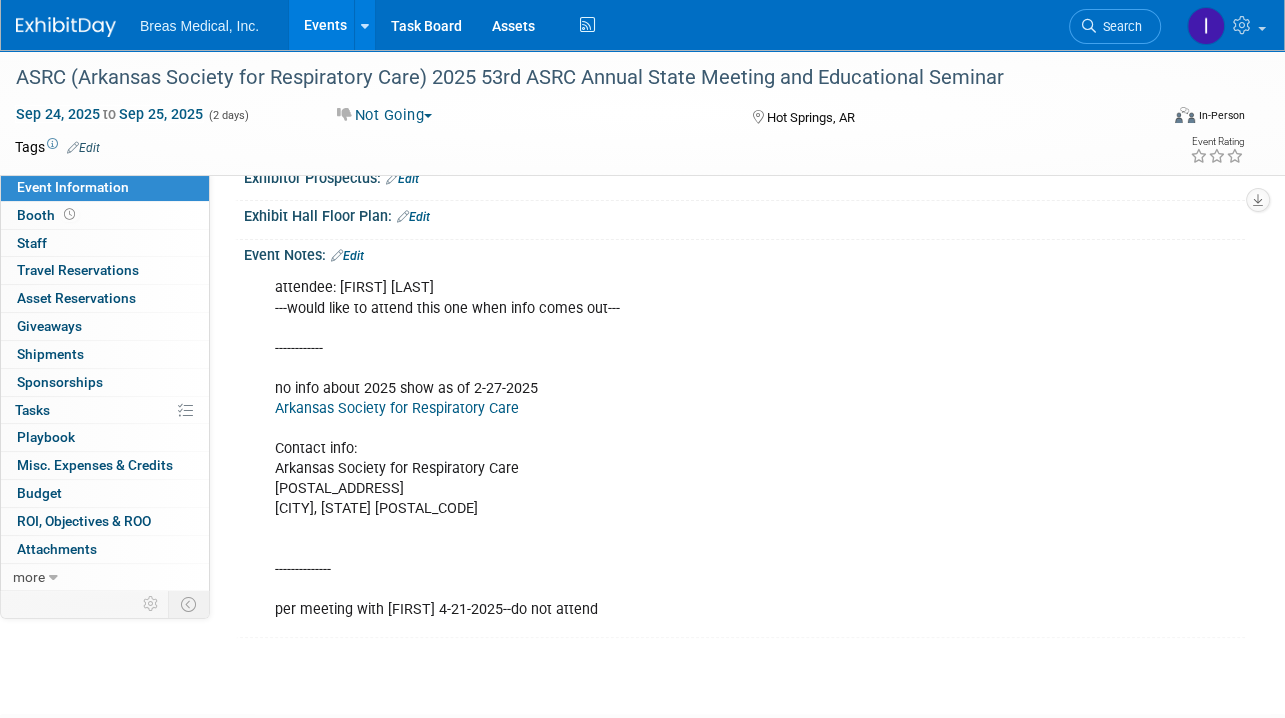 click on "Arkansas Society for Respiratory Care" at bounding box center [397, 408] 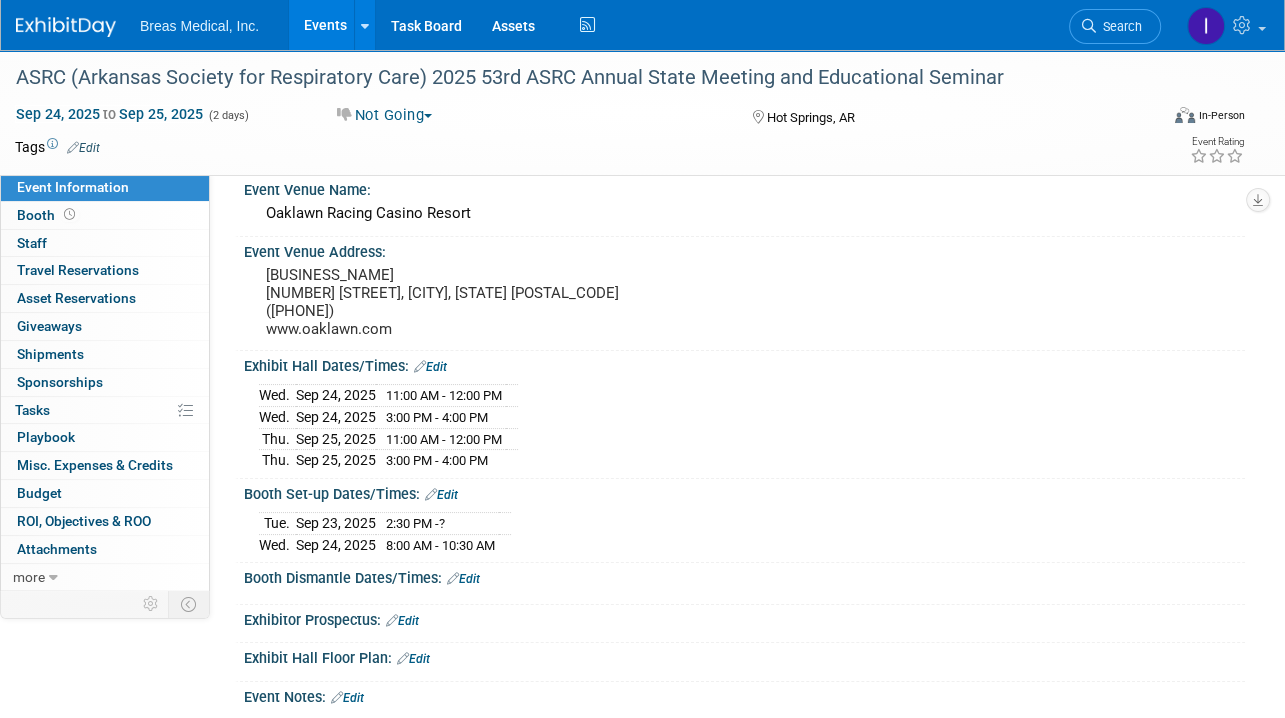 scroll, scrollTop: 0, scrollLeft: 0, axis: both 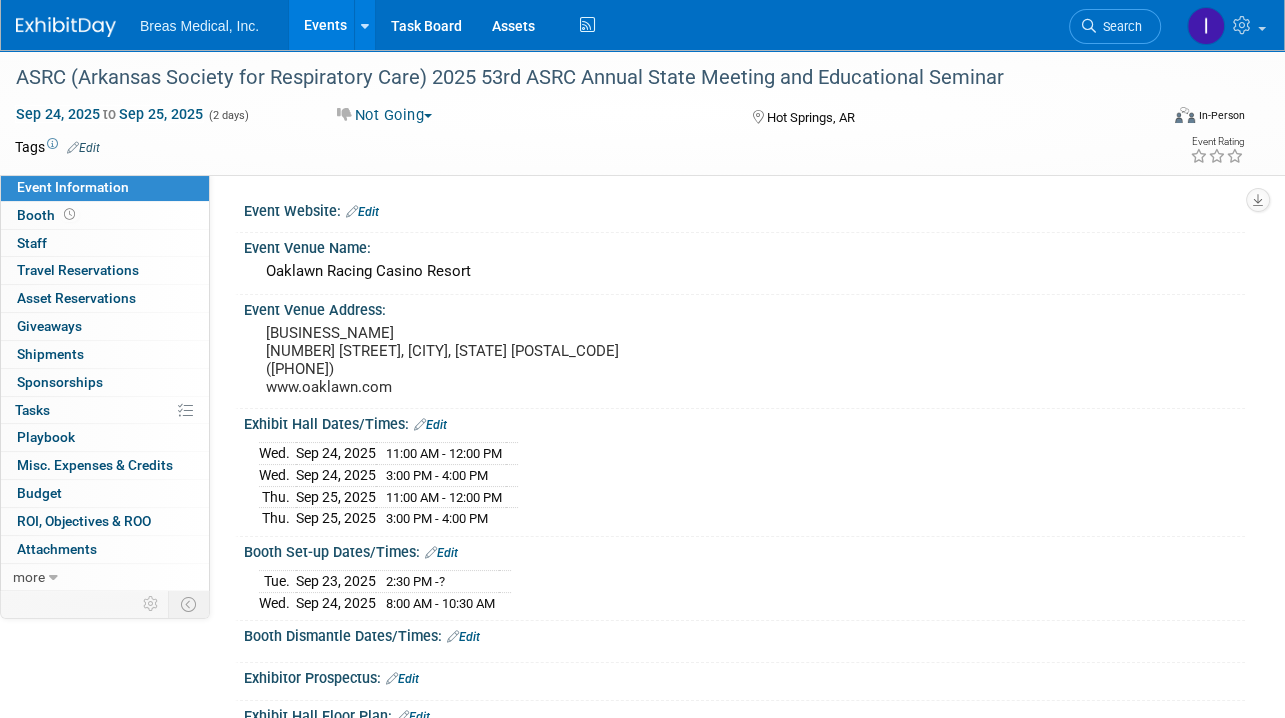 click on "Edit" at bounding box center [362, 212] 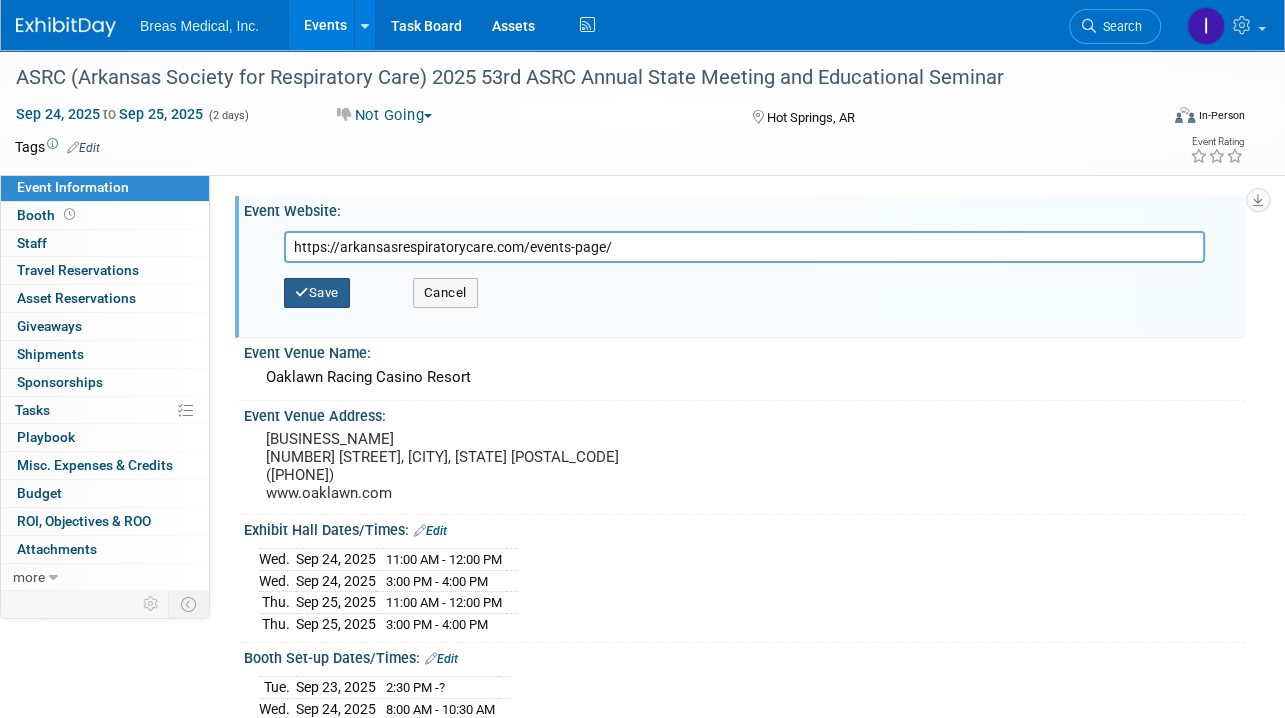 type on "https://arkansasrespiratorycare.com/events-page/" 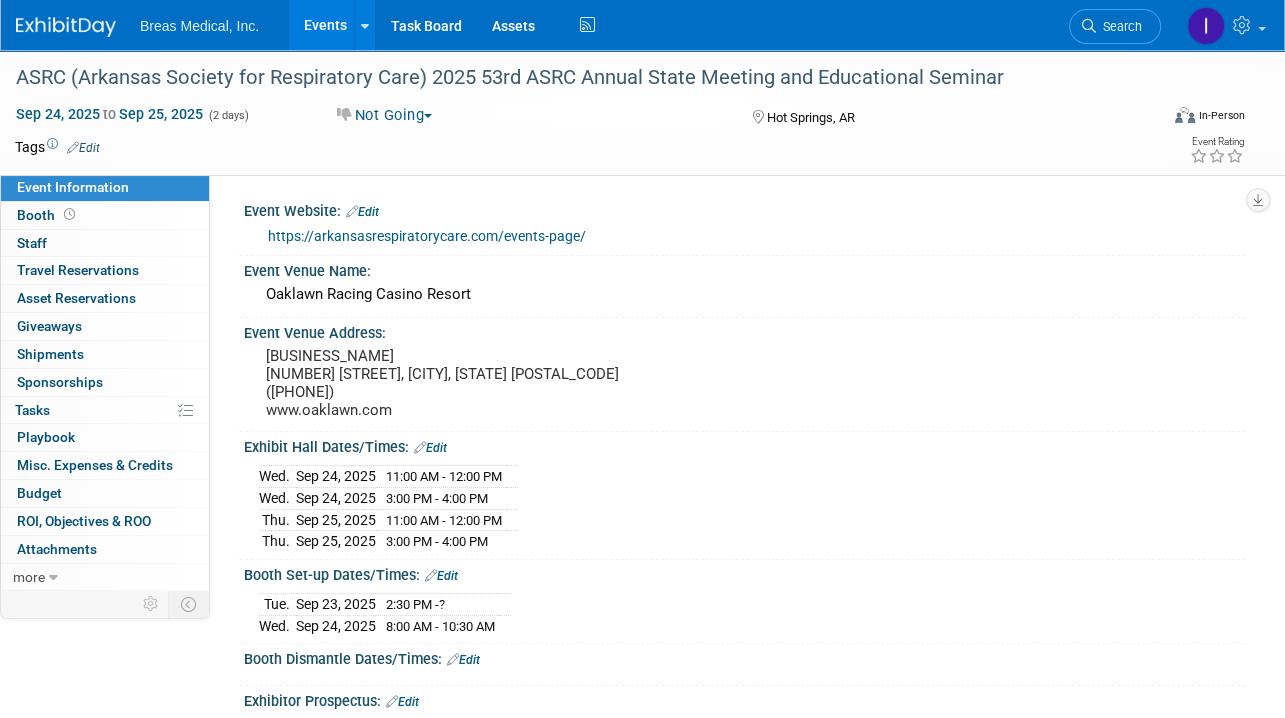 click on "Events" at bounding box center [325, 25] 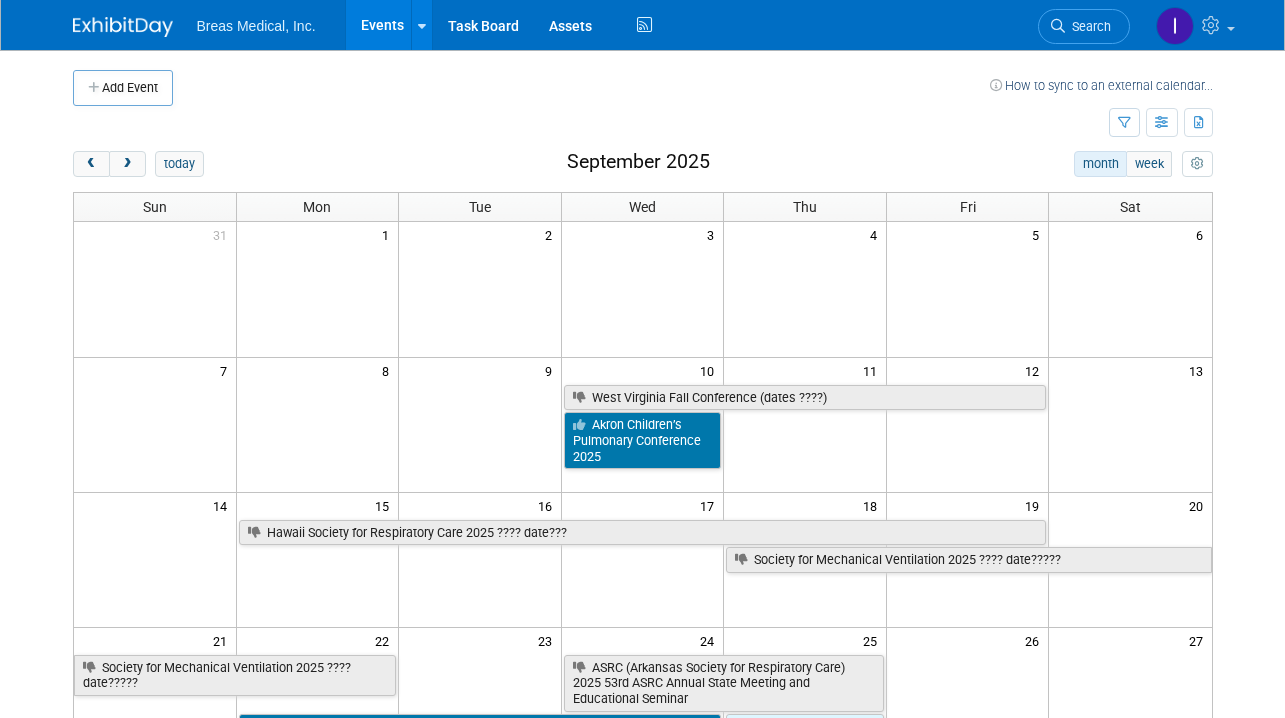 scroll, scrollTop: 0, scrollLeft: 0, axis: both 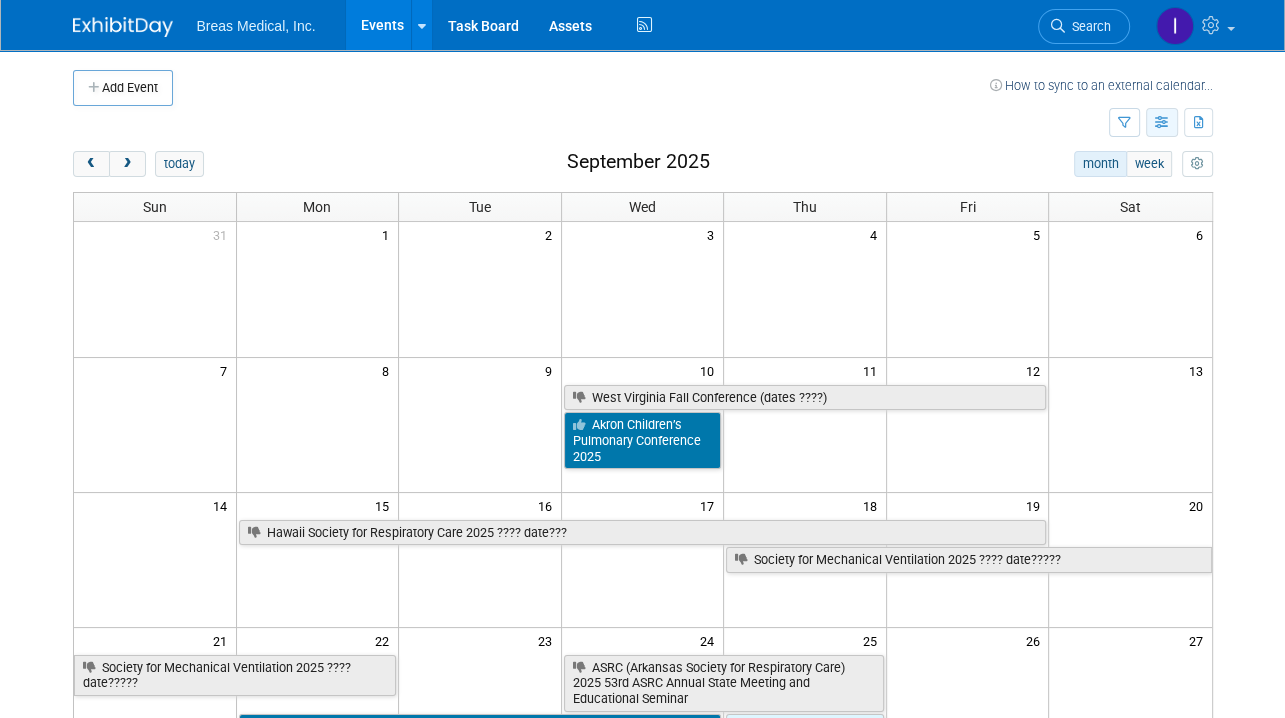 click at bounding box center (1162, 122) 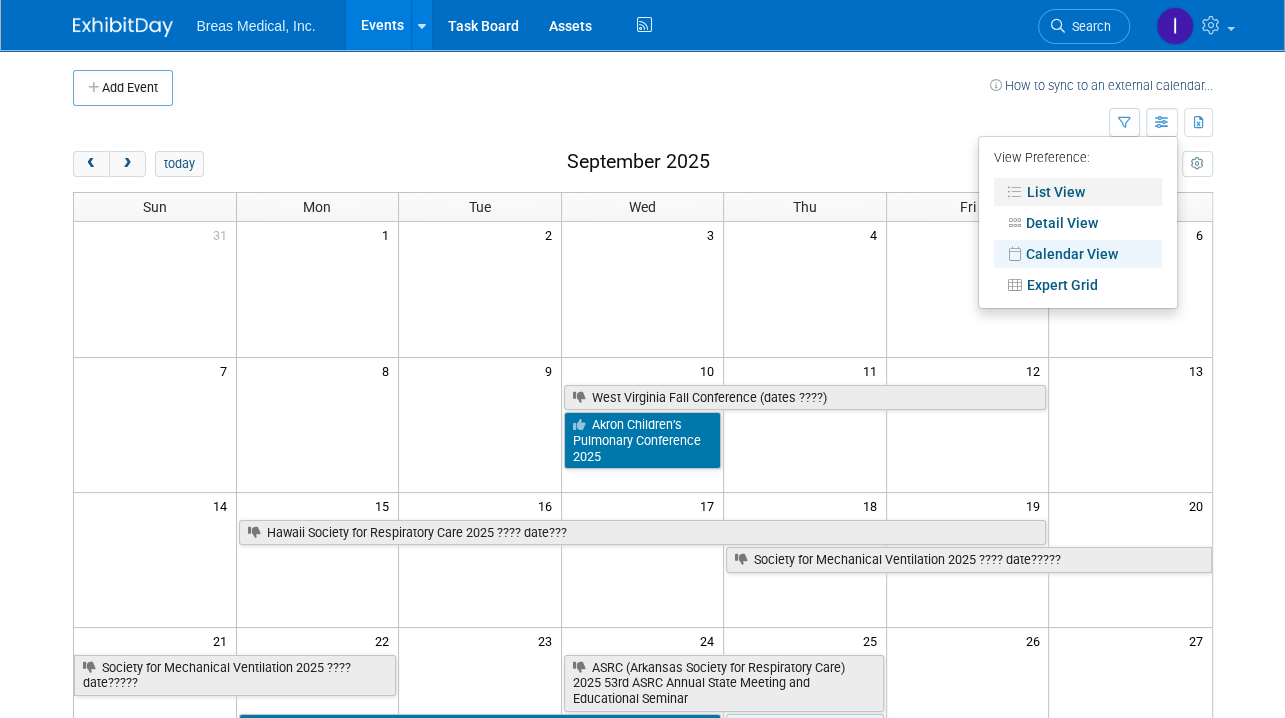 click on "List View" at bounding box center [1078, 192] 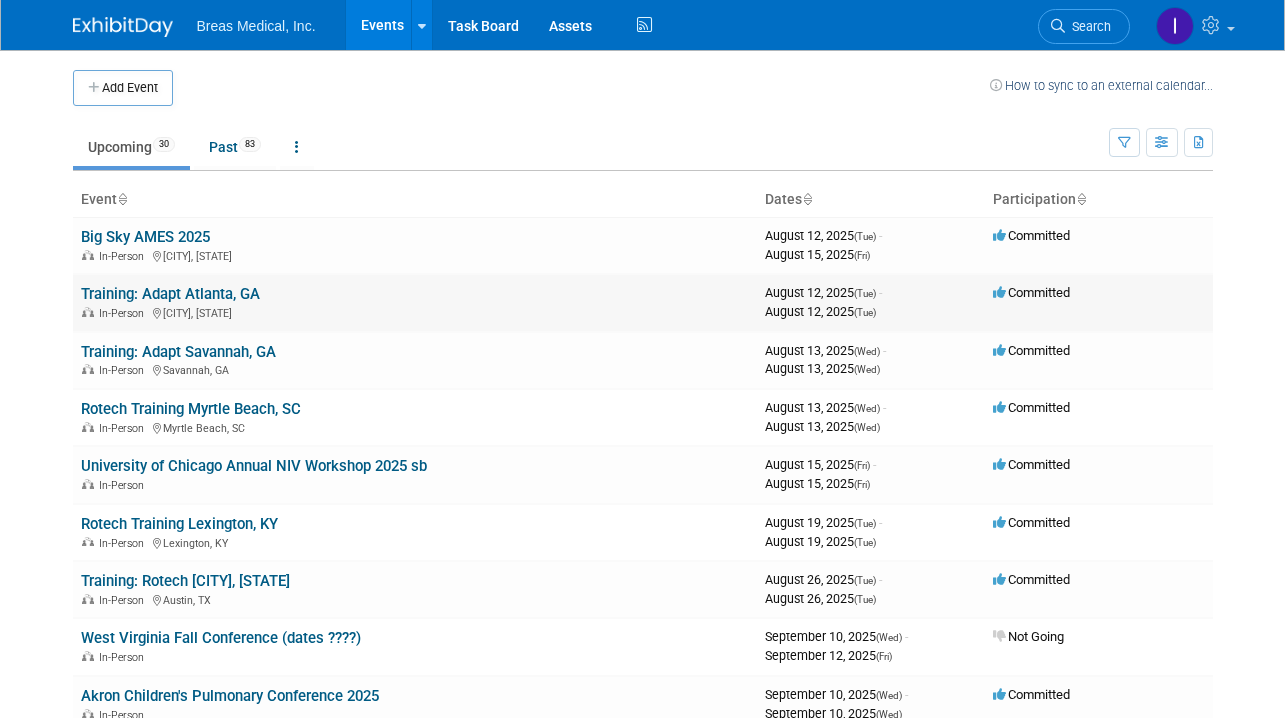 scroll, scrollTop: 0, scrollLeft: 0, axis: both 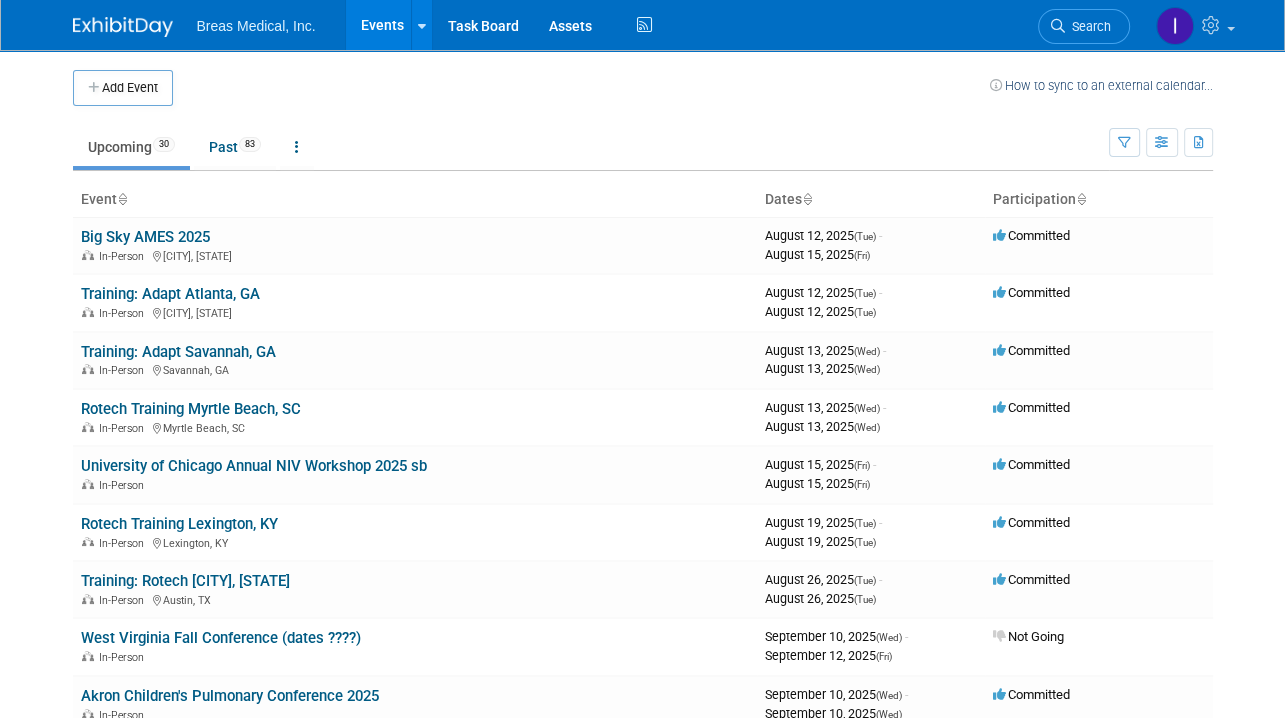 click at bounding box center [122, 200] 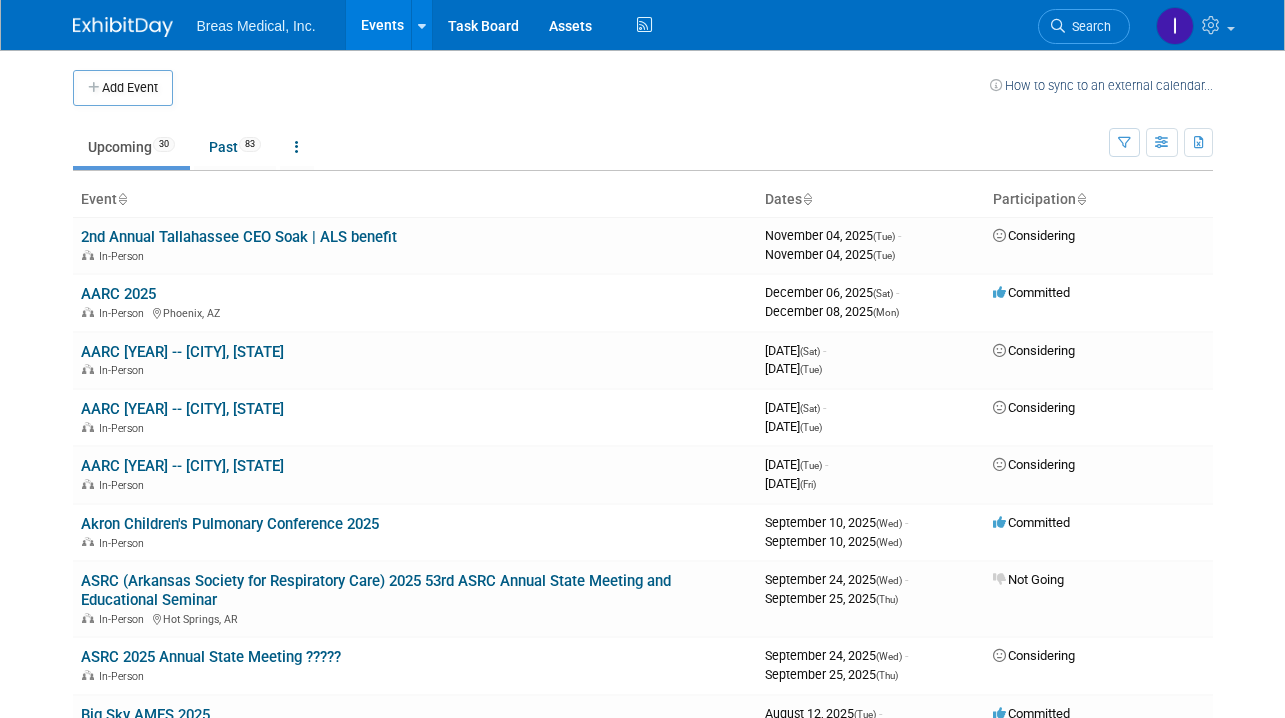scroll, scrollTop: 0, scrollLeft: 0, axis: both 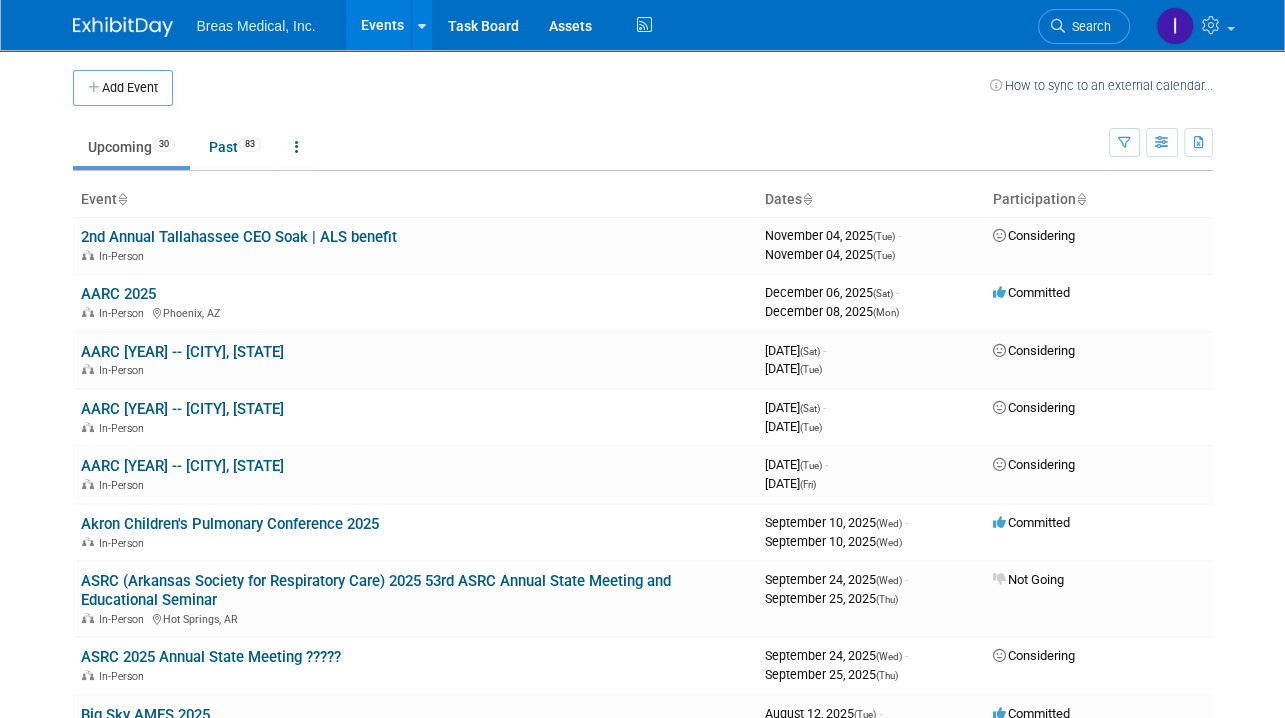 click on "Dates" at bounding box center [871, 200] 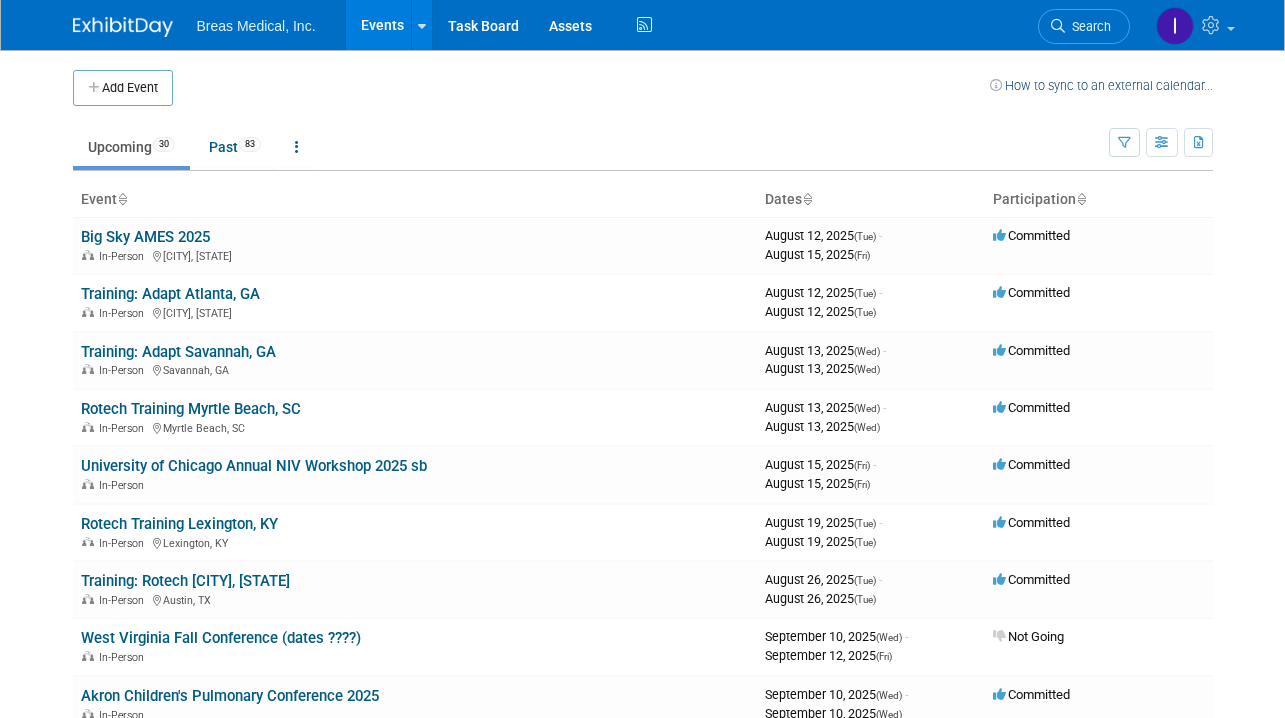 scroll, scrollTop: 0, scrollLeft: 0, axis: both 